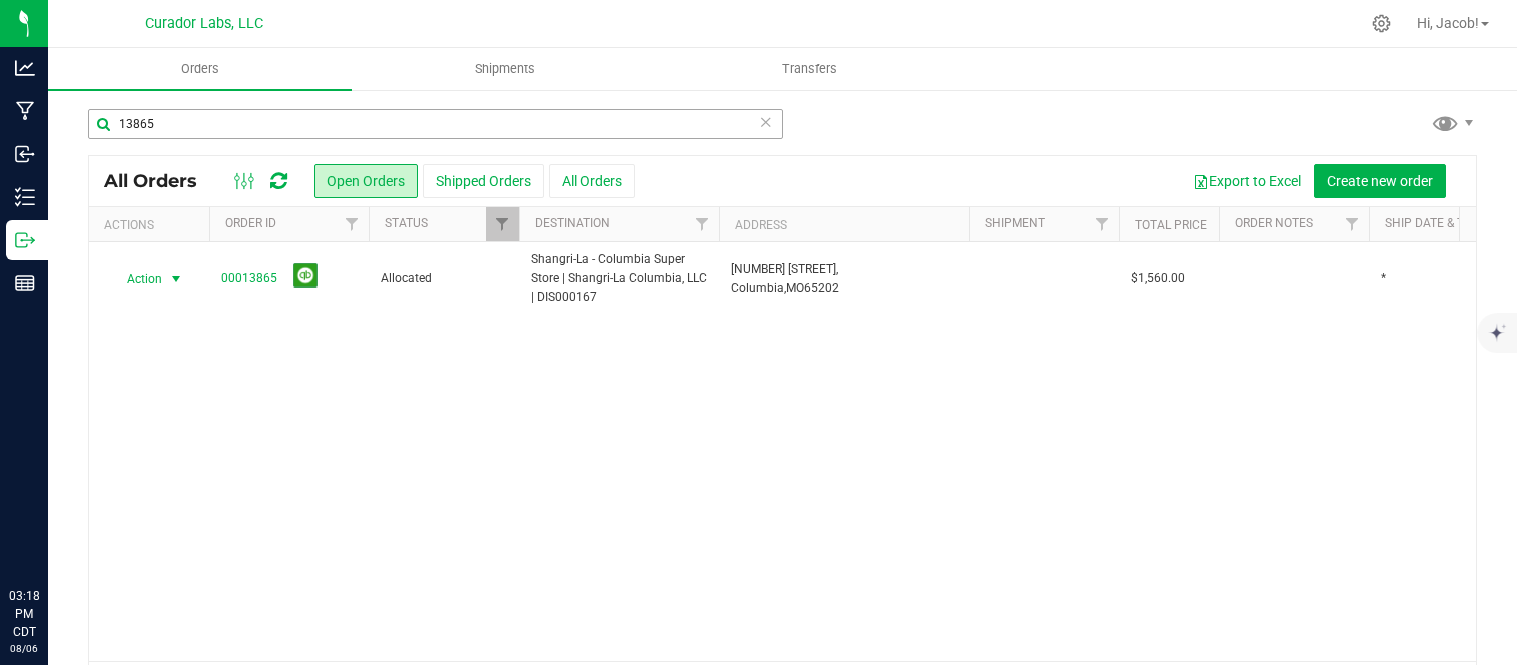 scroll, scrollTop: 0, scrollLeft: 0, axis: both 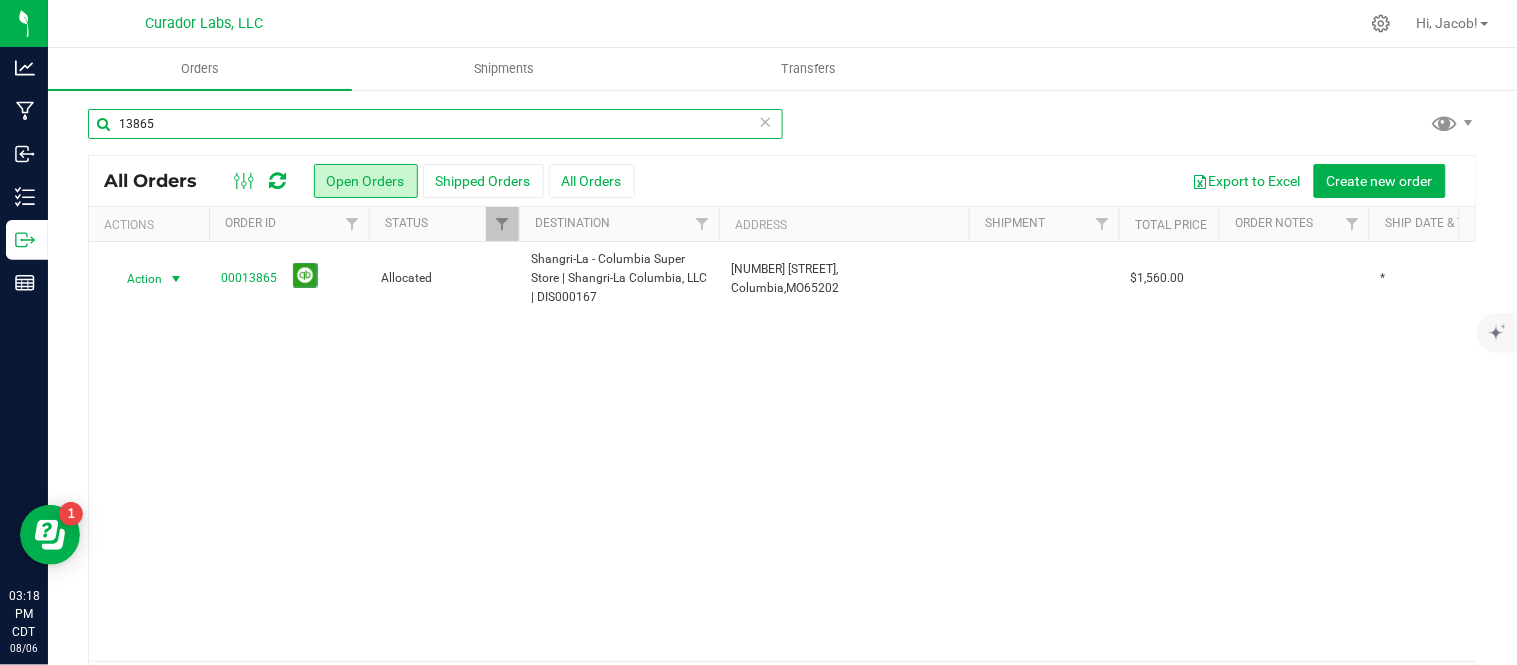 click on "13865" at bounding box center [435, 124] 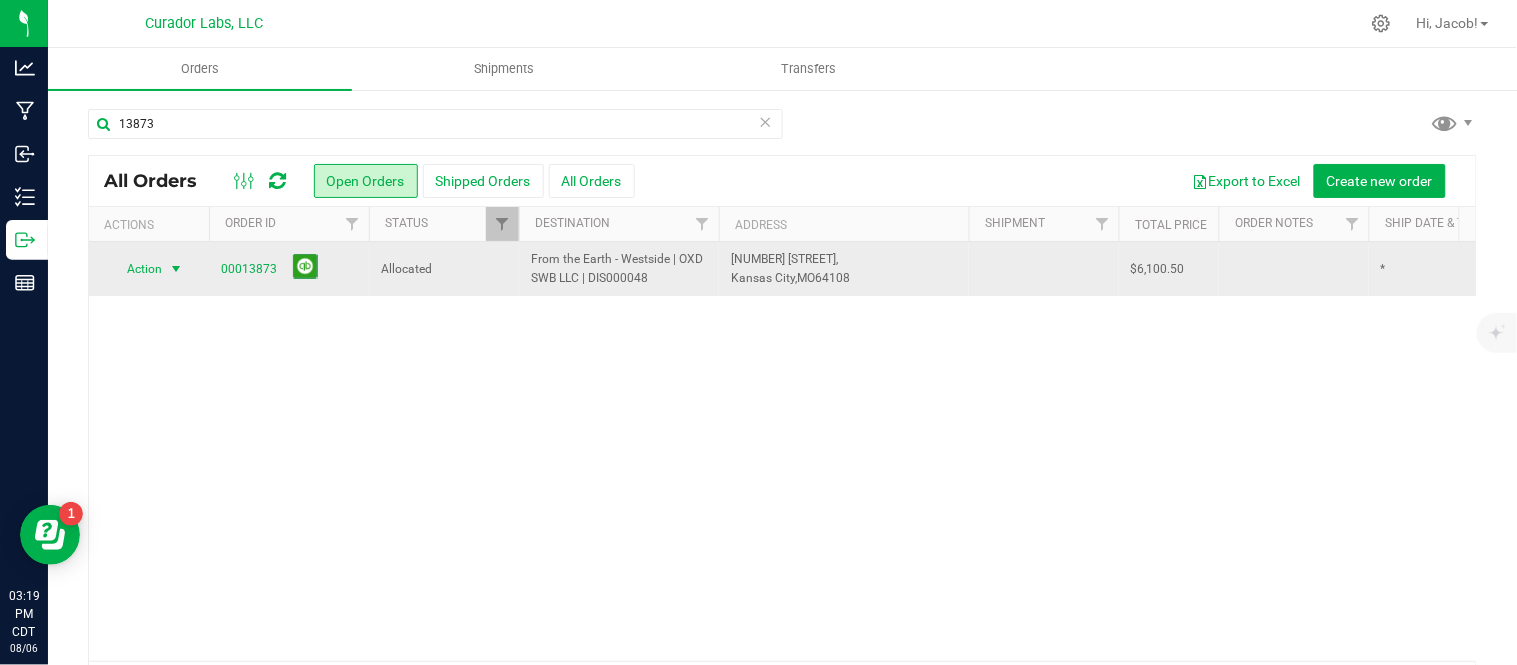 click on "Action" at bounding box center [136, 269] 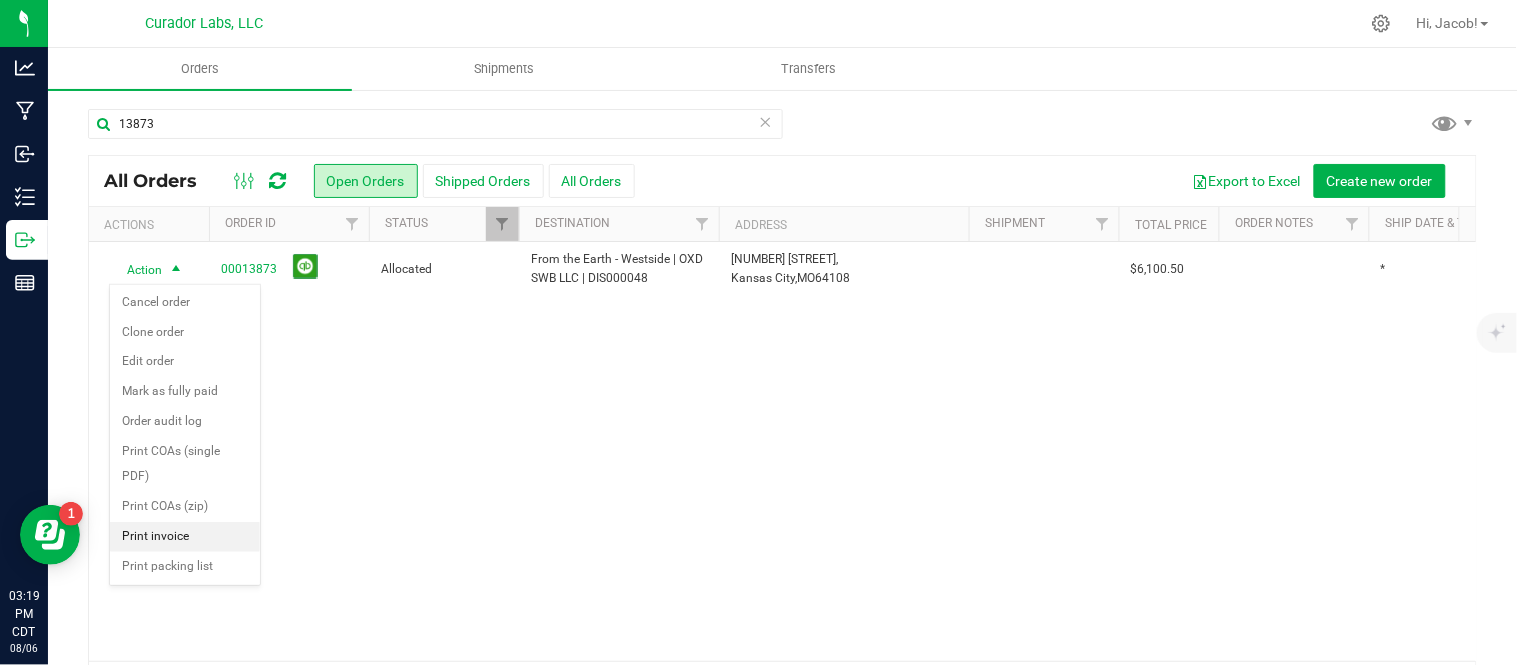 click on "Print invoice" at bounding box center (185, 537) 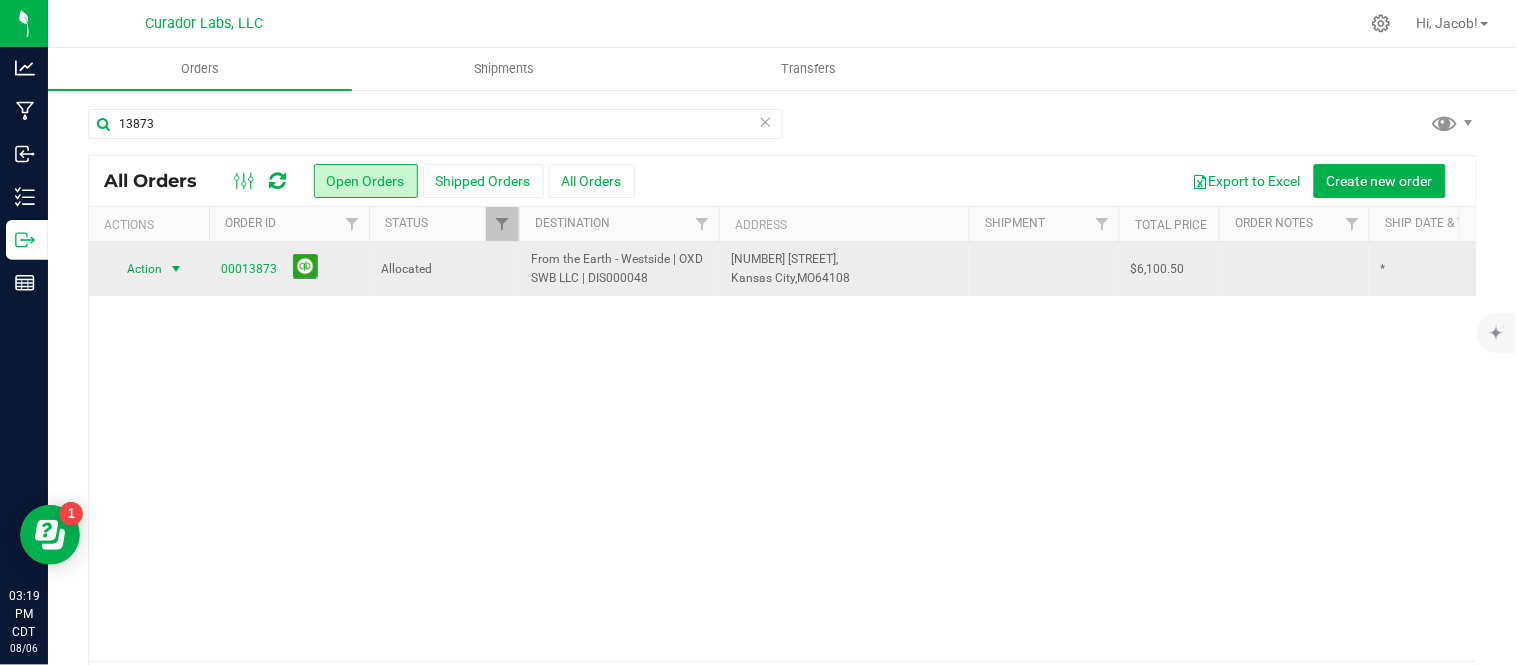 click at bounding box center (176, 269) 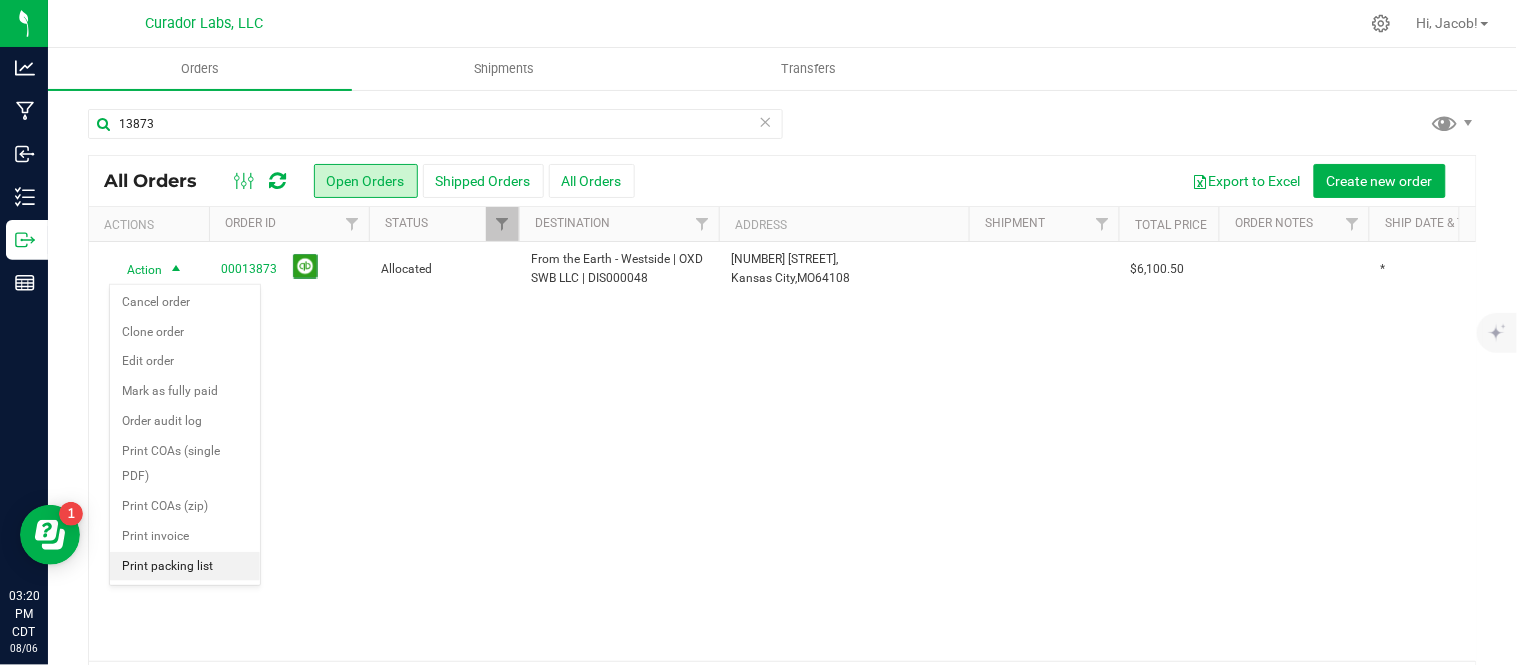 click on "Print packing list" at bounding box center [185, 567] 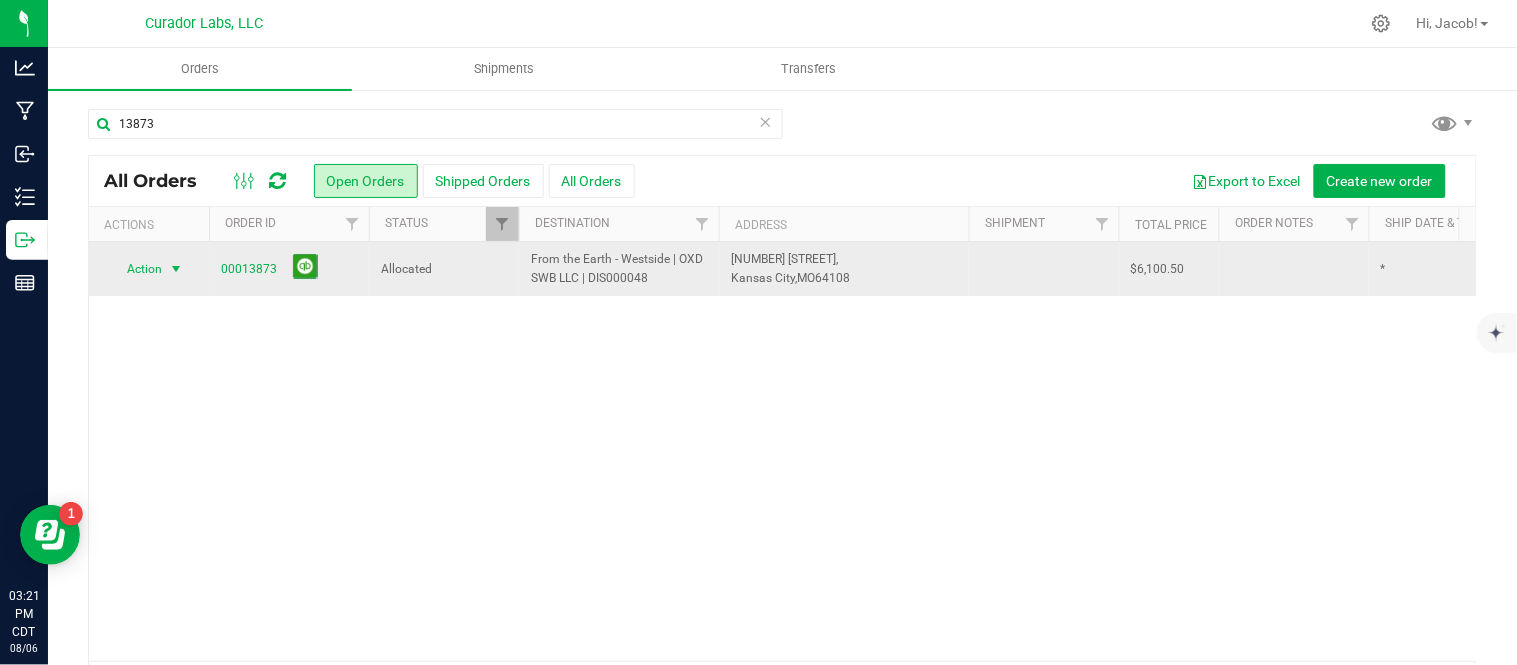 click at bounding box center [176, 269] 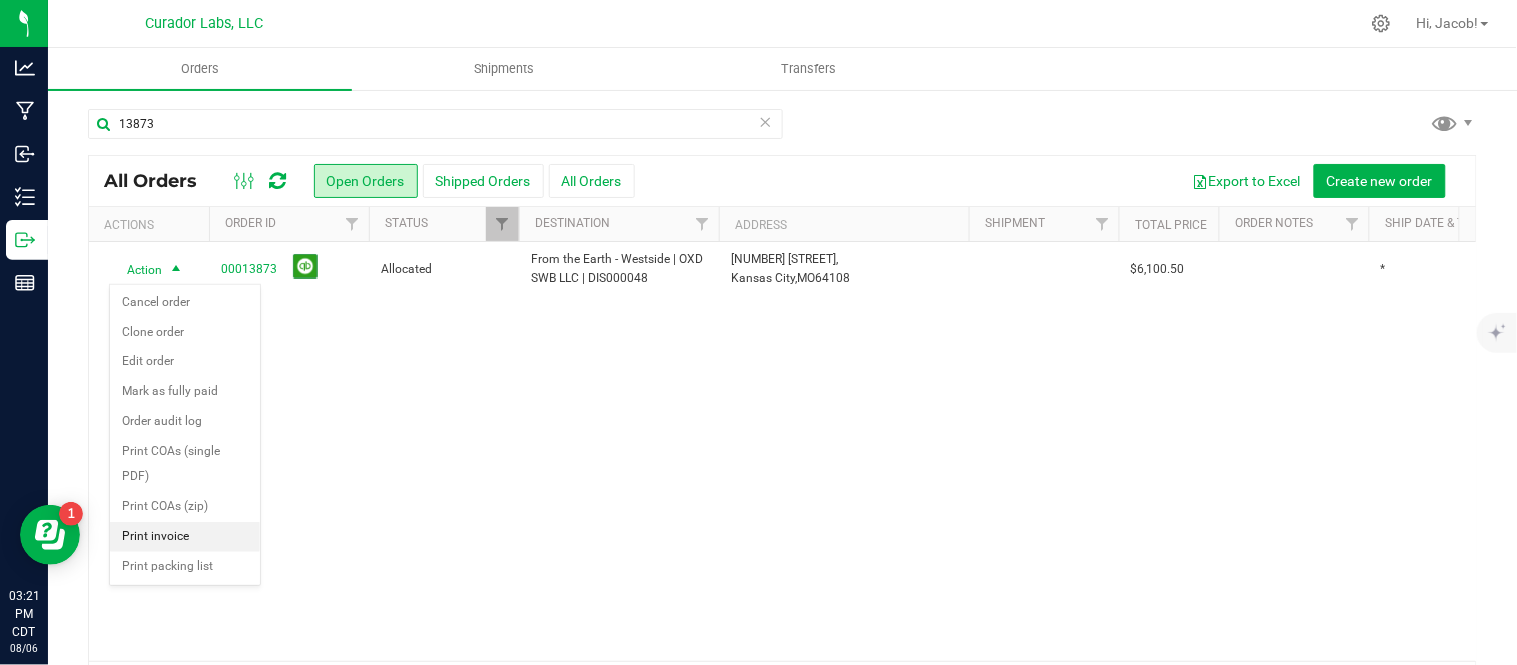 click on "Print invoice" at bounding box center [185, 537] 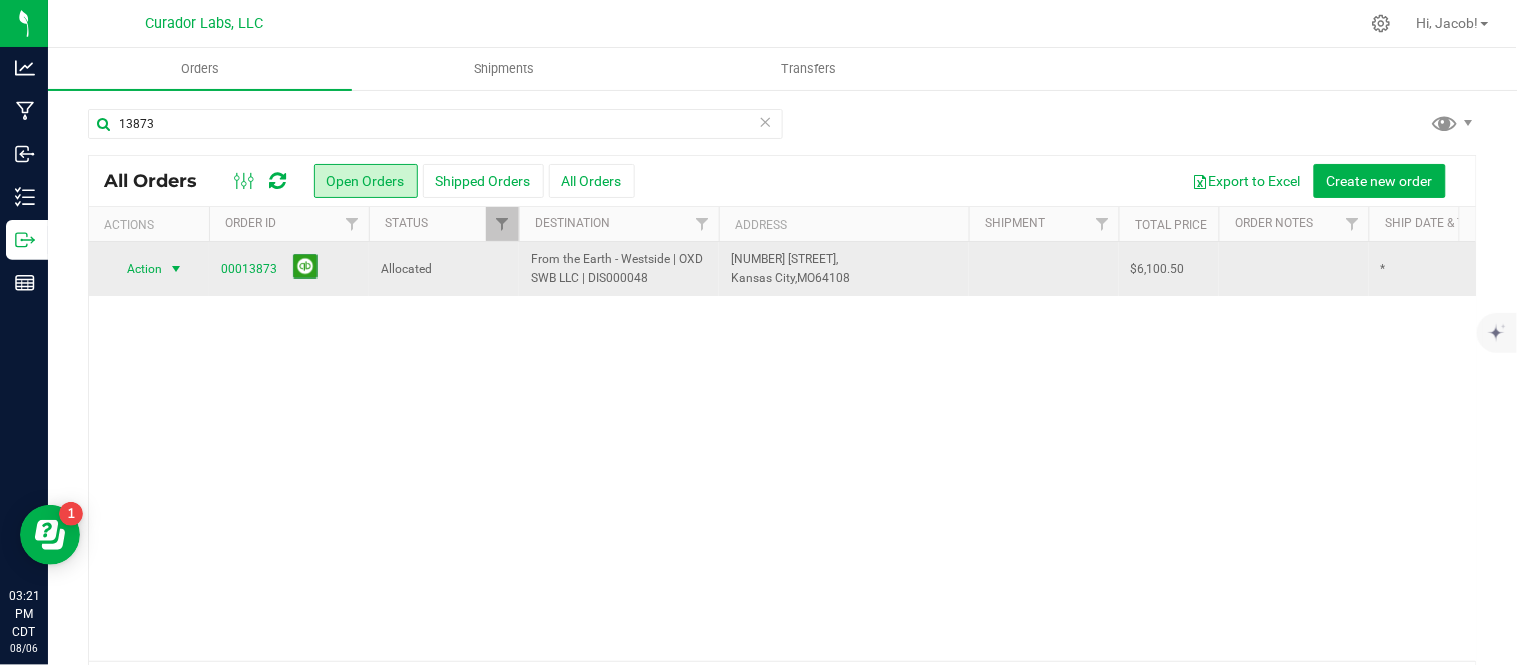 click on "Action" at bounding box center [136, 269] 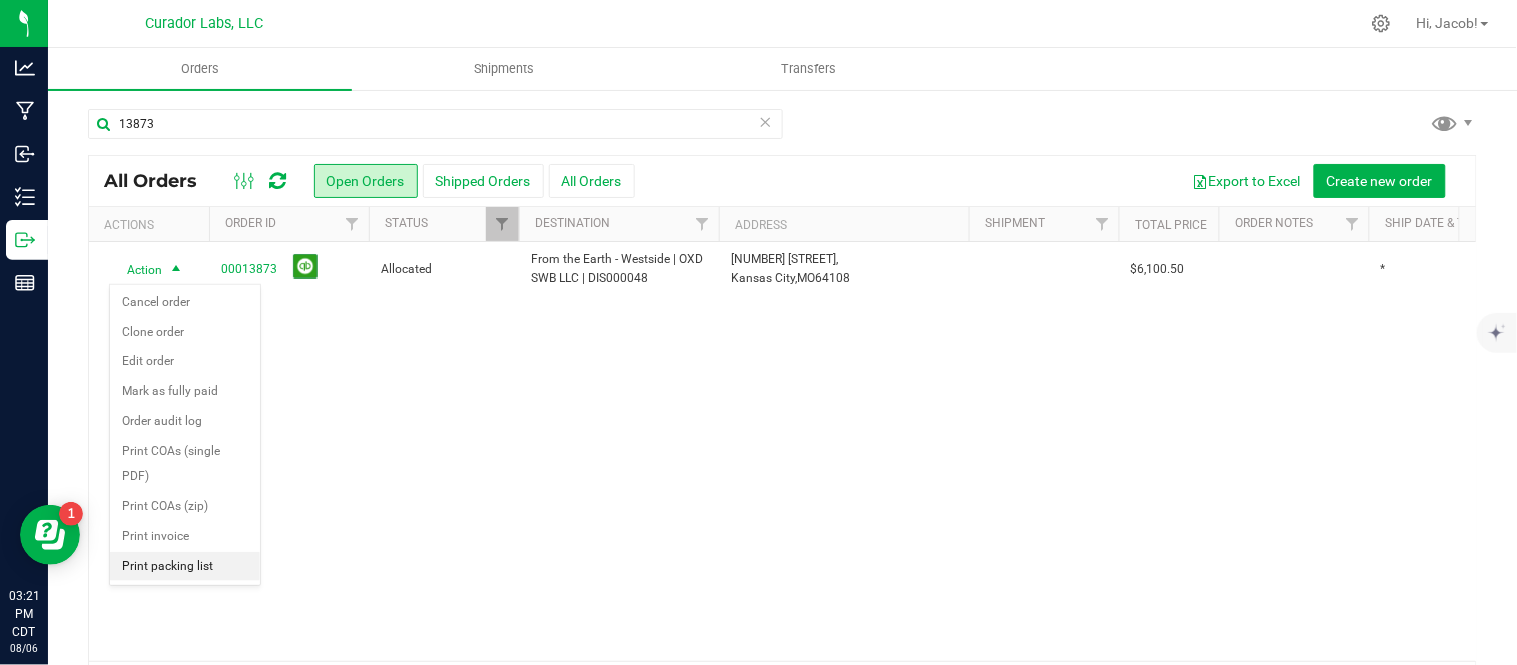 click on "Print packing list" at bounding box center [185, 567] 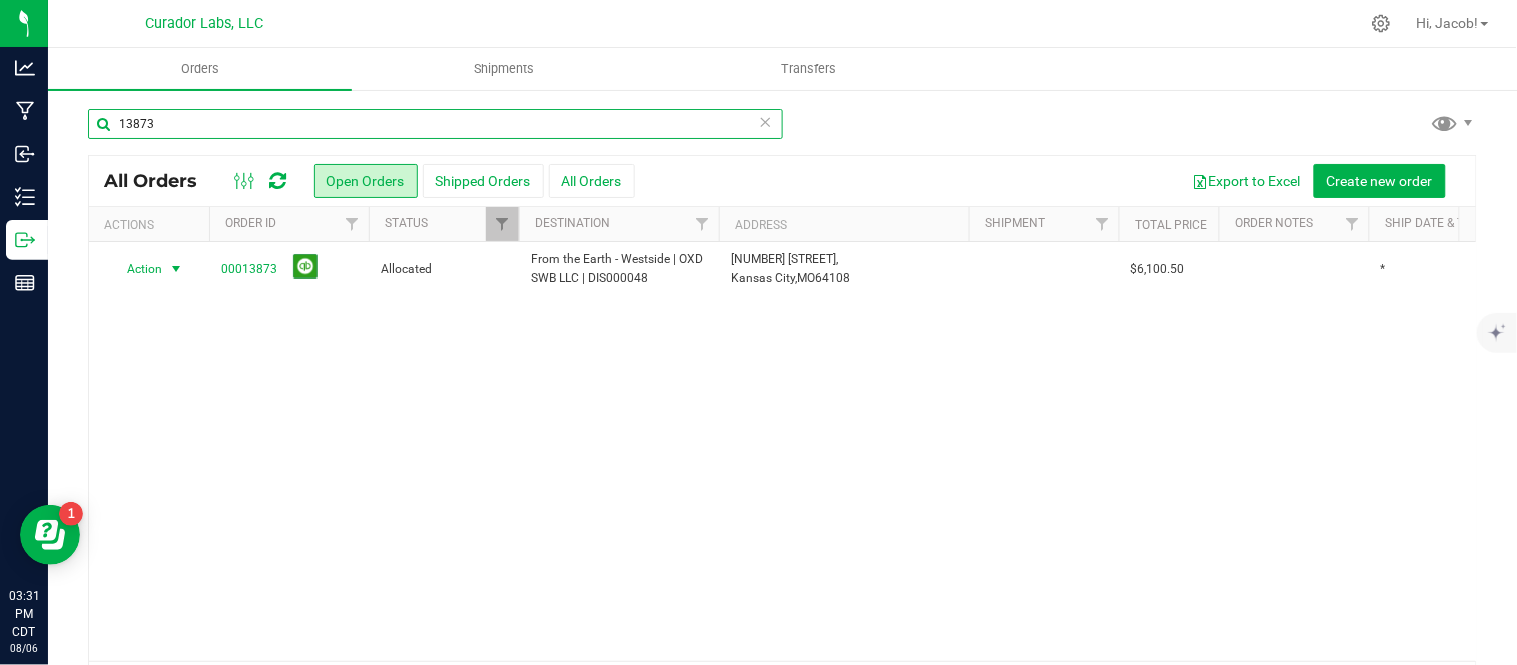 click on "13873" at bounding box center [435, 124] 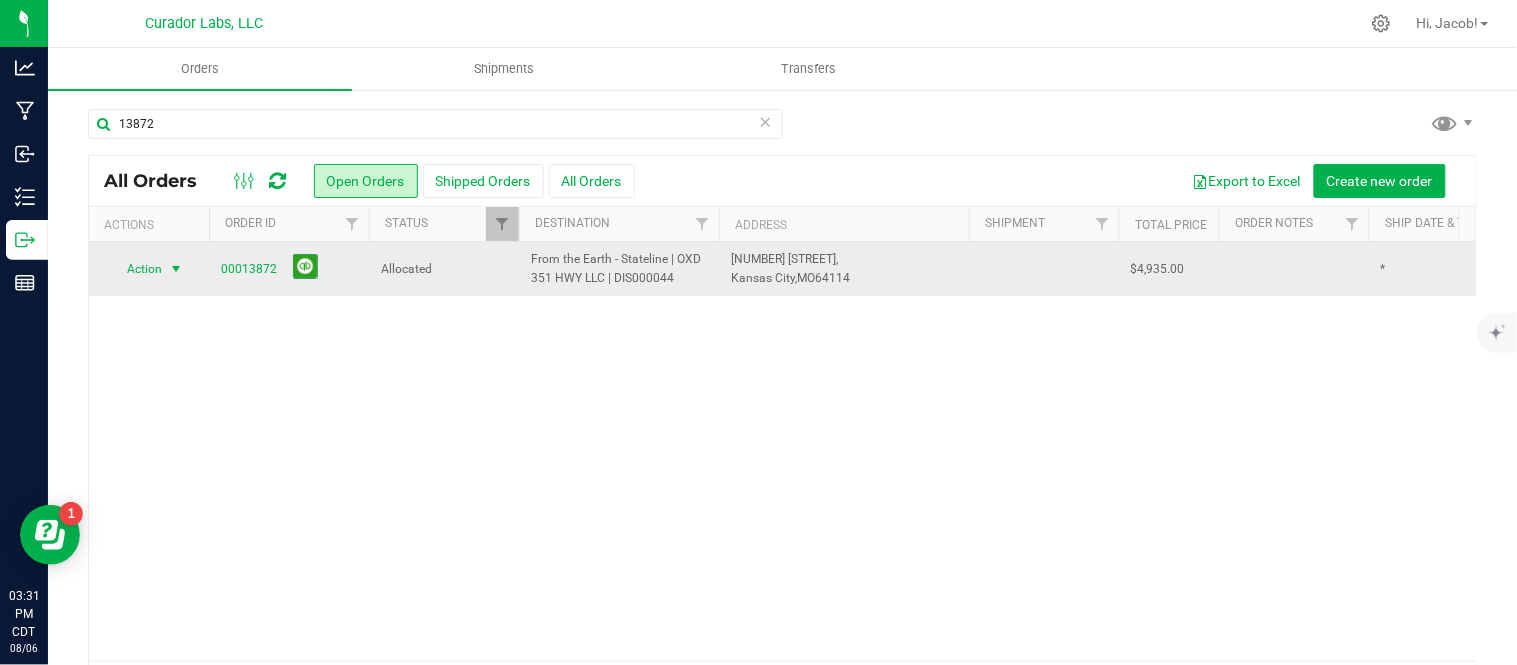 click on "Action" at bounding box center (136, 269) 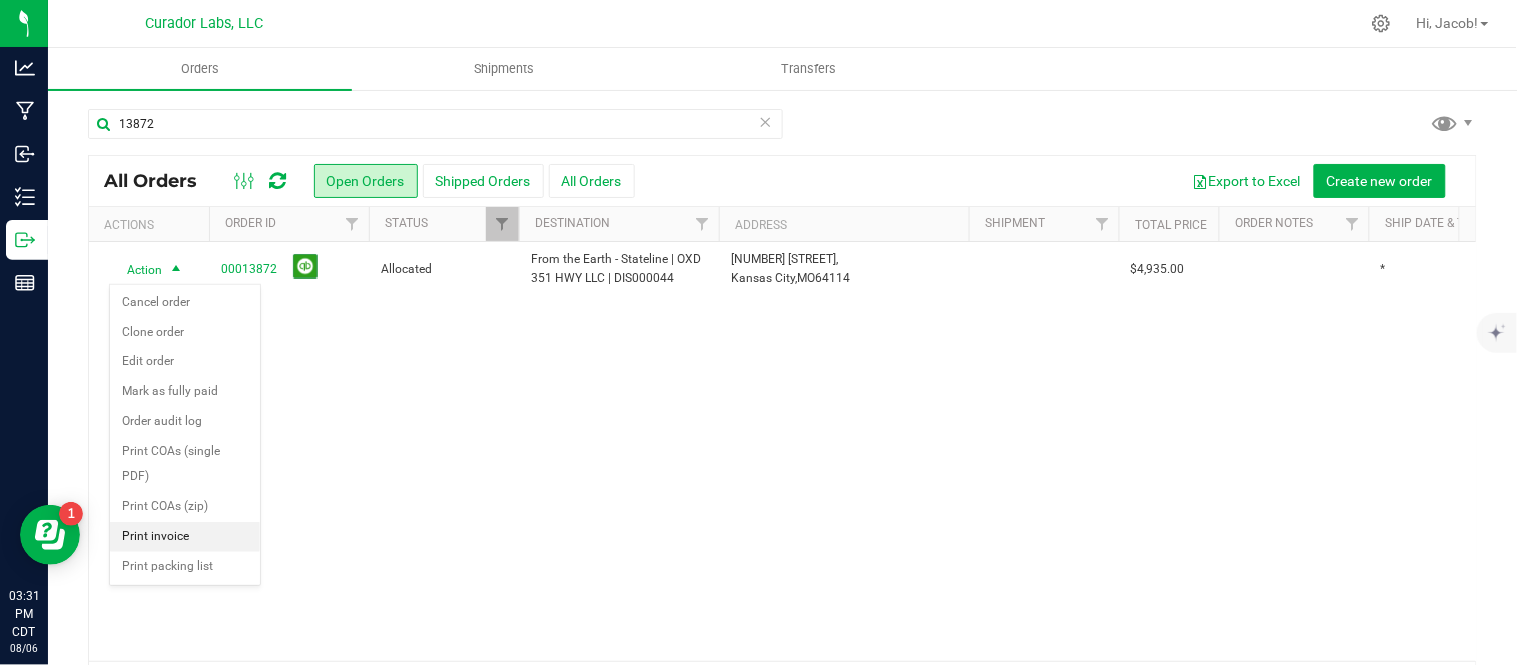 click on "Print invoice" at bounding box center (185, 537) 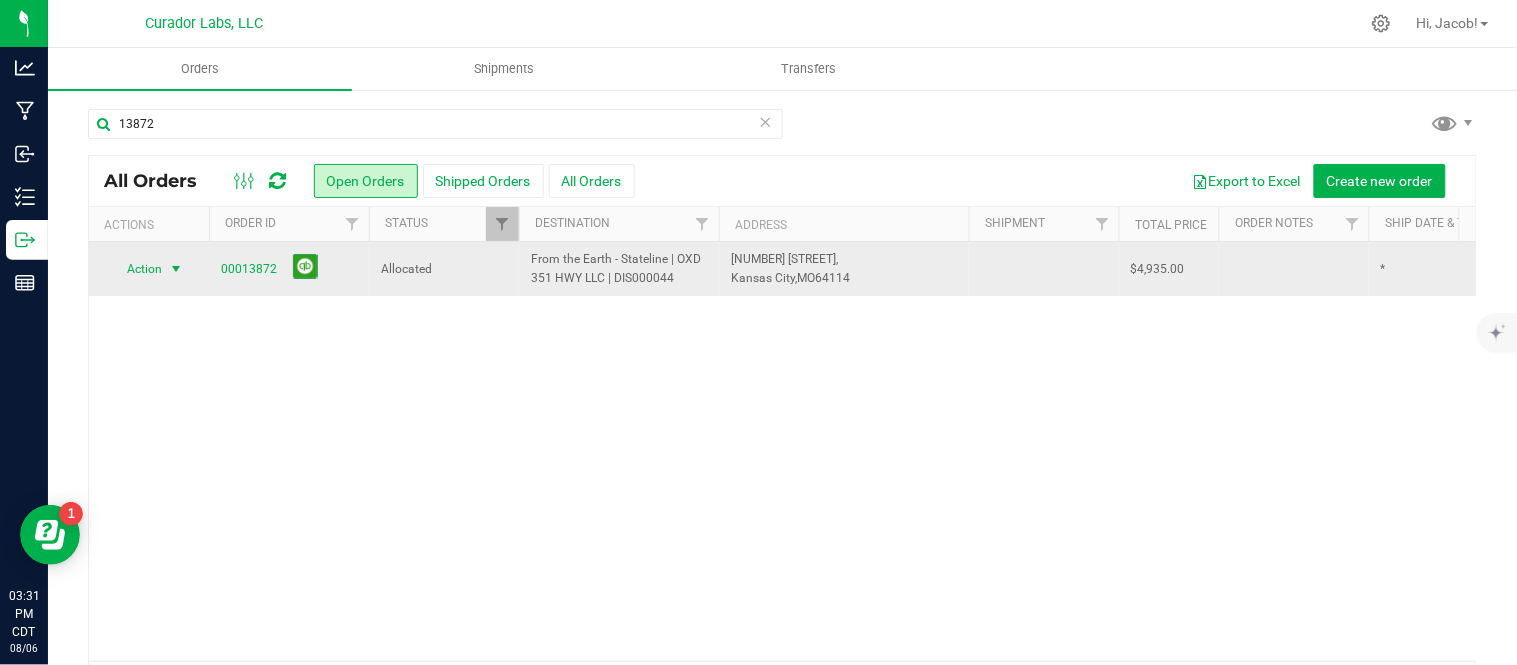 click at bounding box center (176, 269) 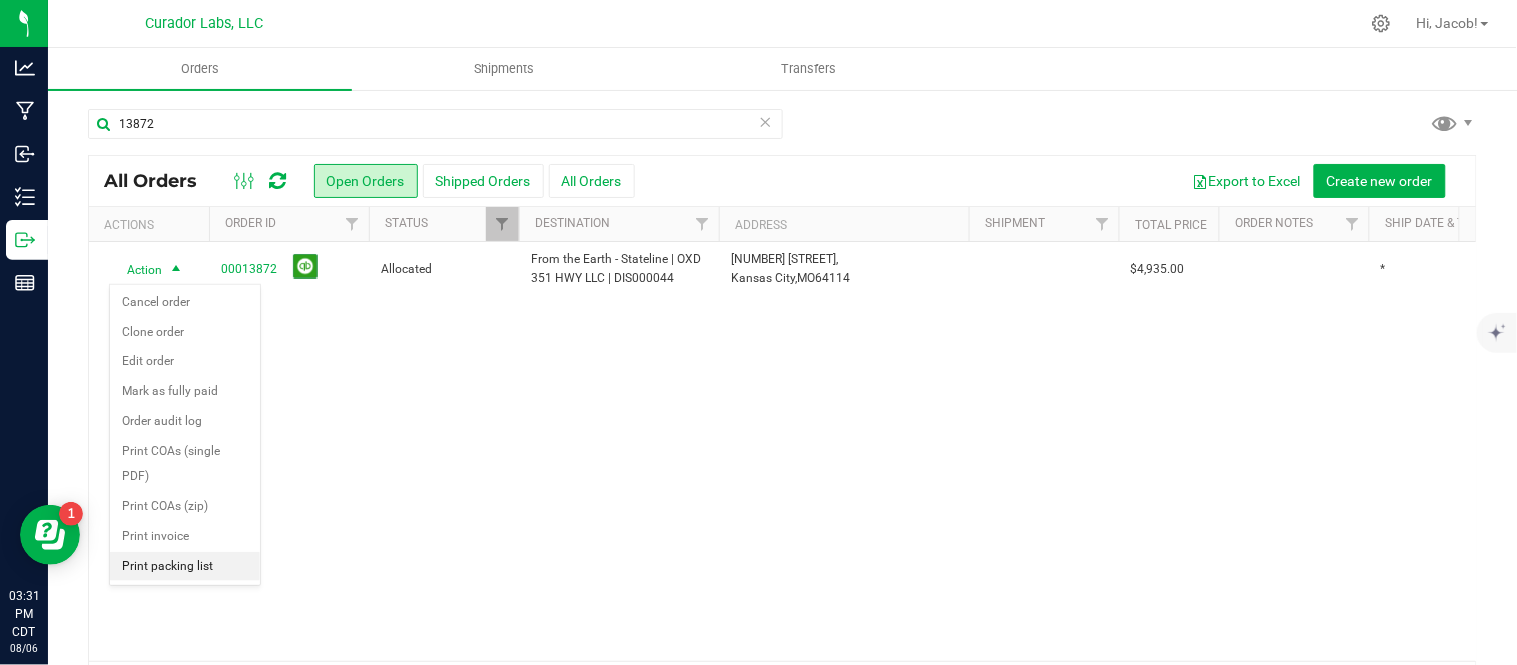 click on "Print packing list" at bounding box center [185, 567] 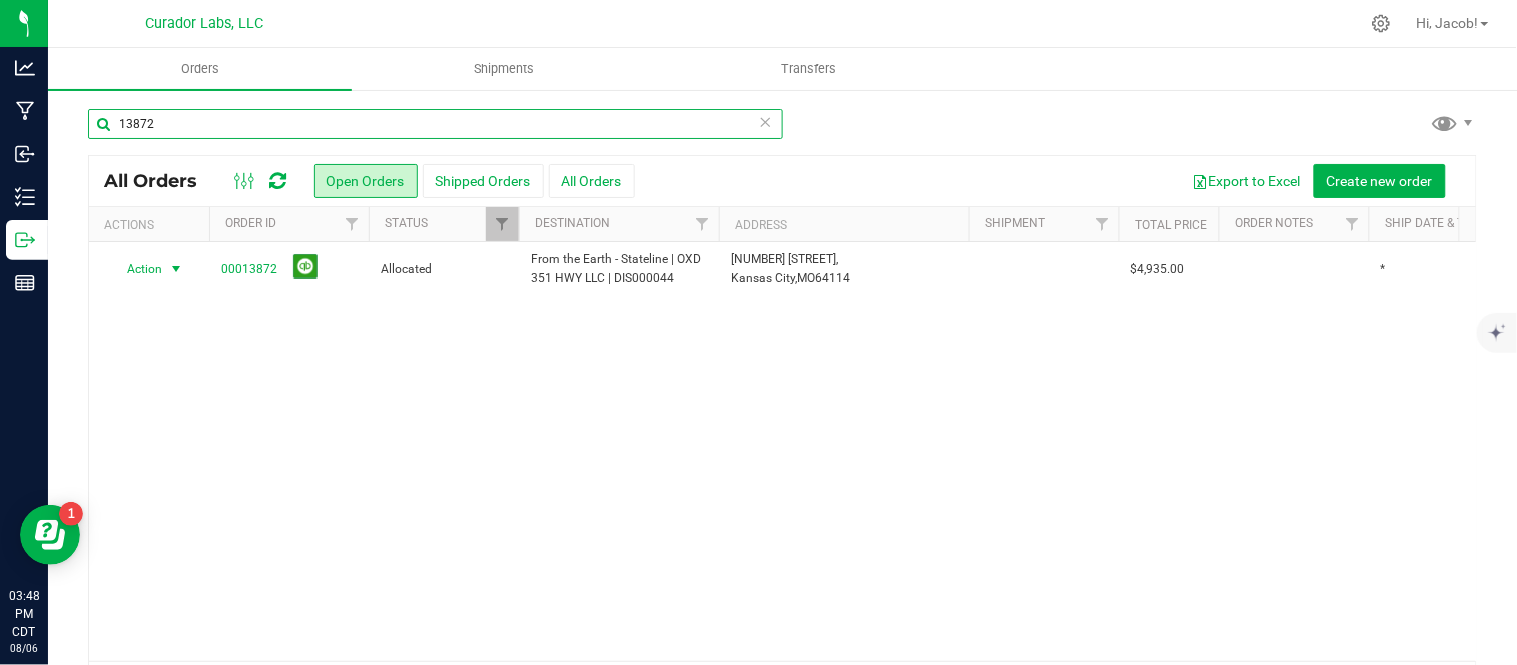 click on "13872" at bounding box center [435, 124] 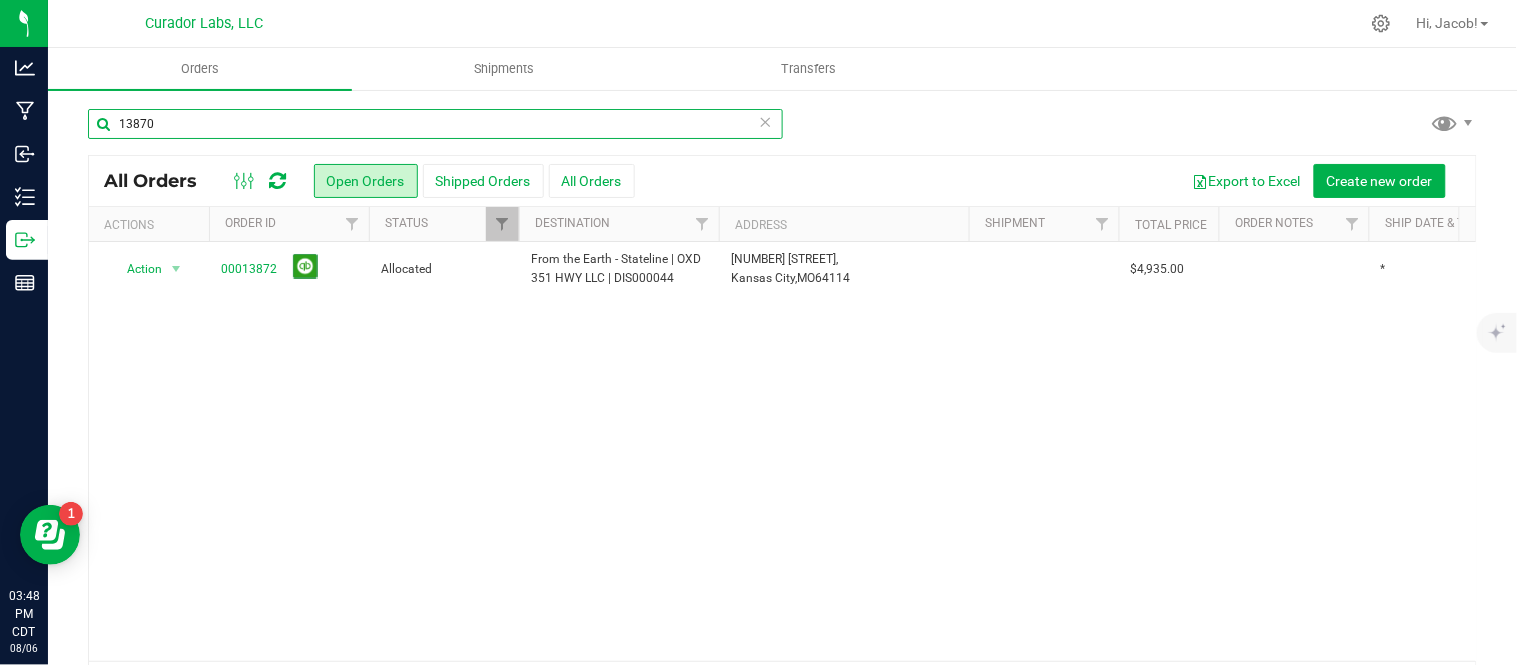 type on "13870" 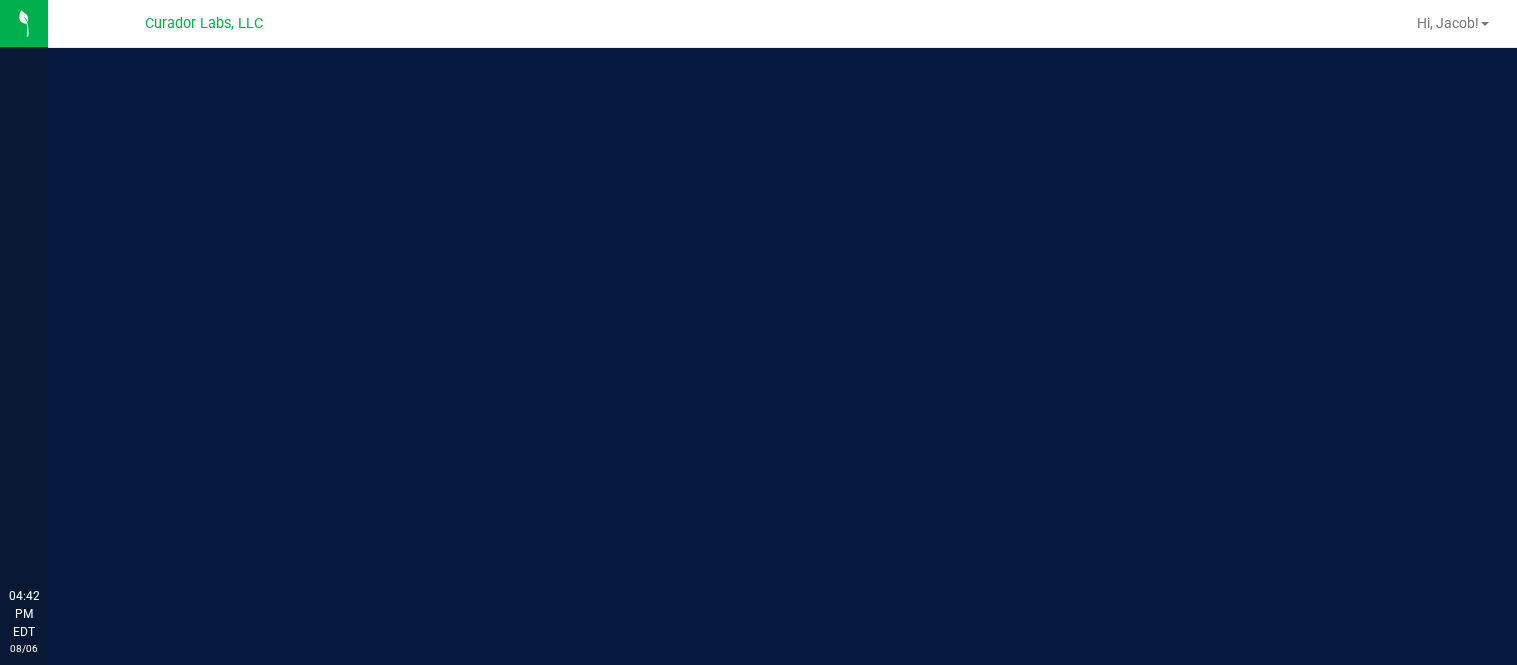 scroll, scrollTop: 0, scrollLeft: 0, axis: both 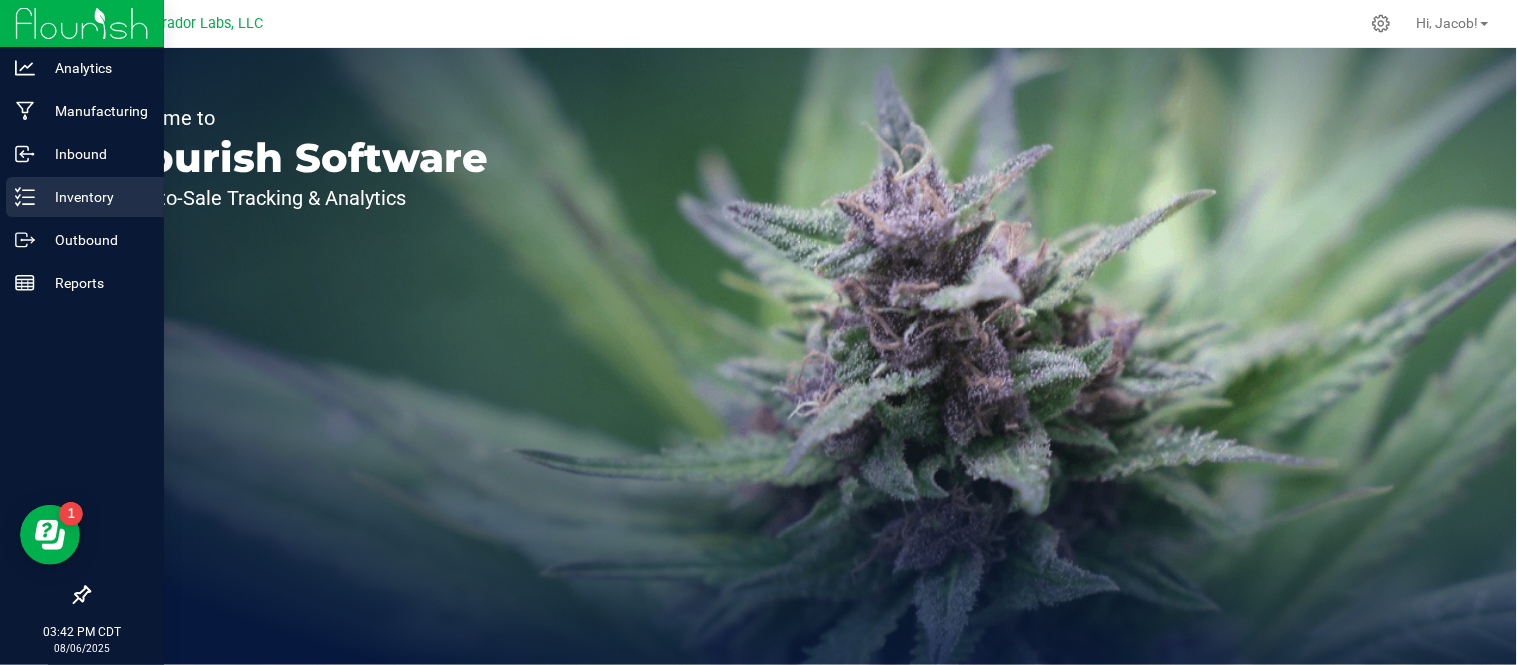 click on "Inventory" at bounding box center [95, 197] 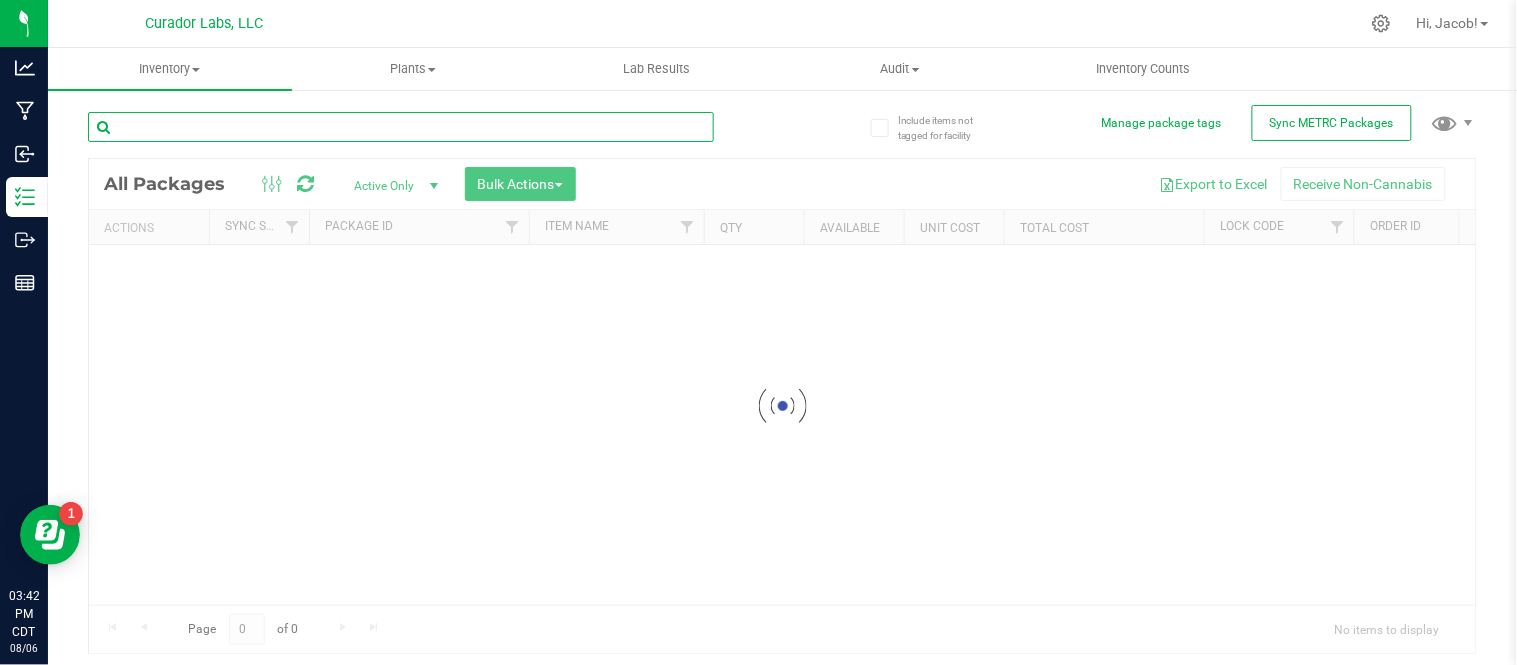 click at bounding box center [401, 127] 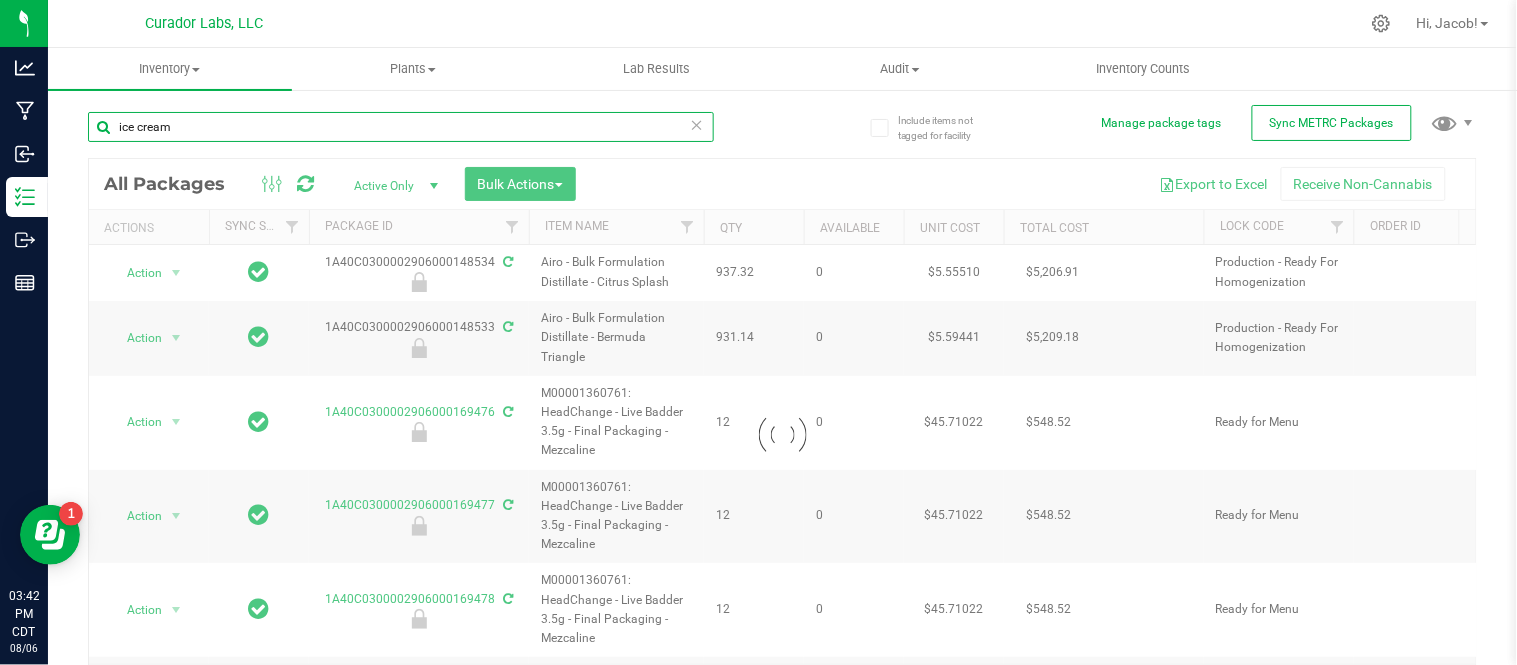type on "ice cream" 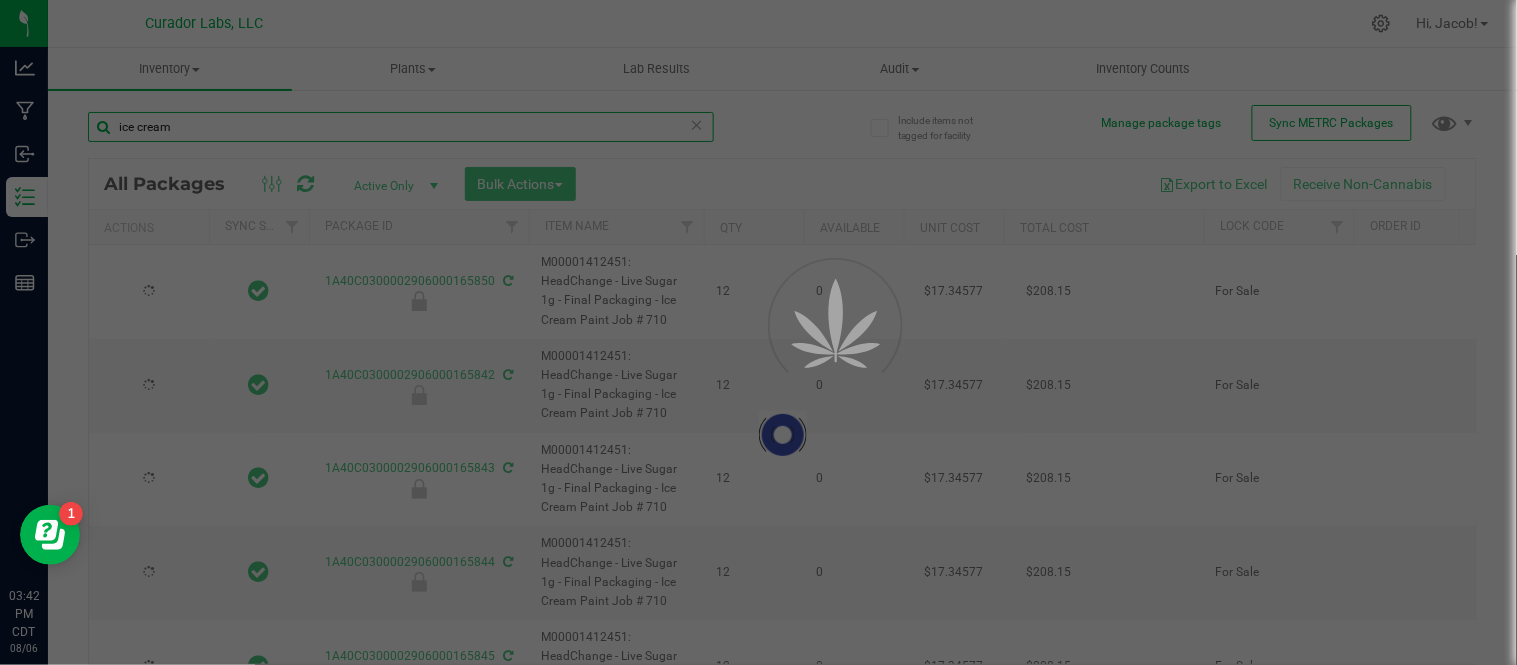 type on "2026-04-15" 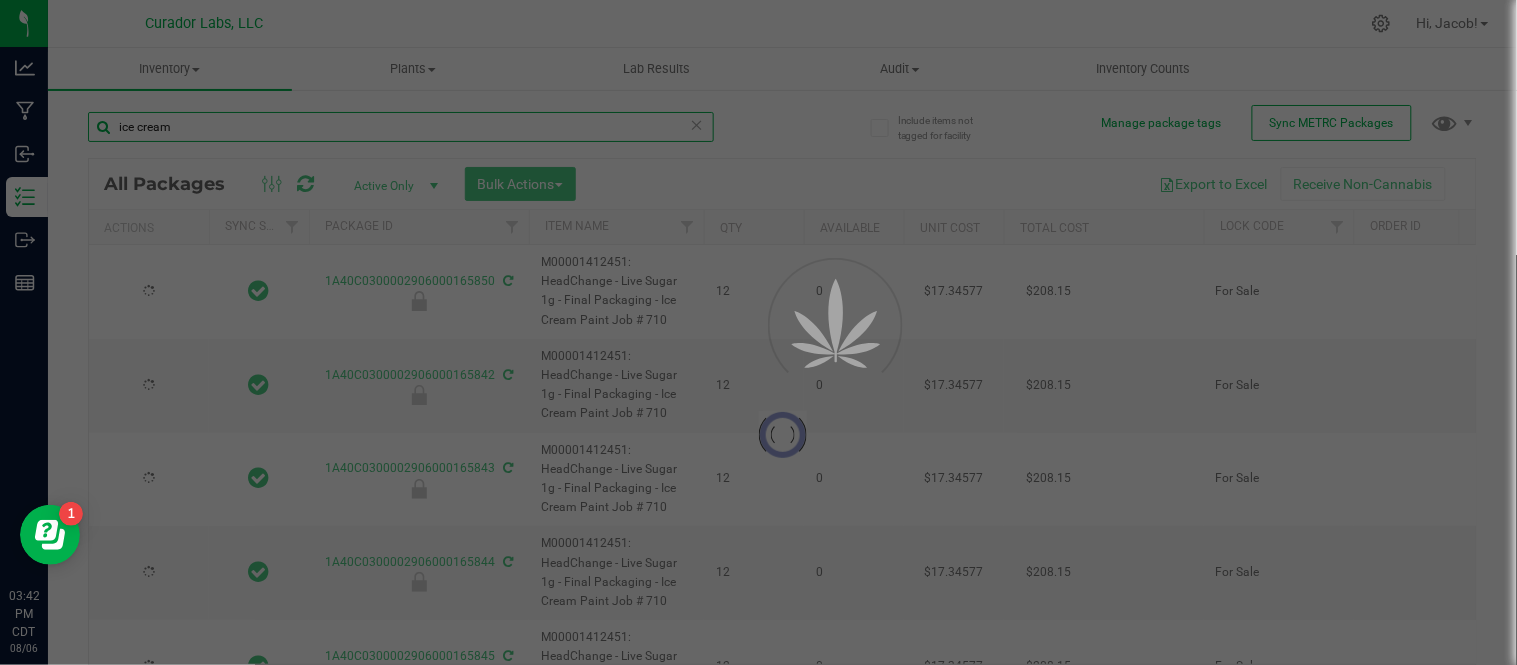 type on "2026-04-15" 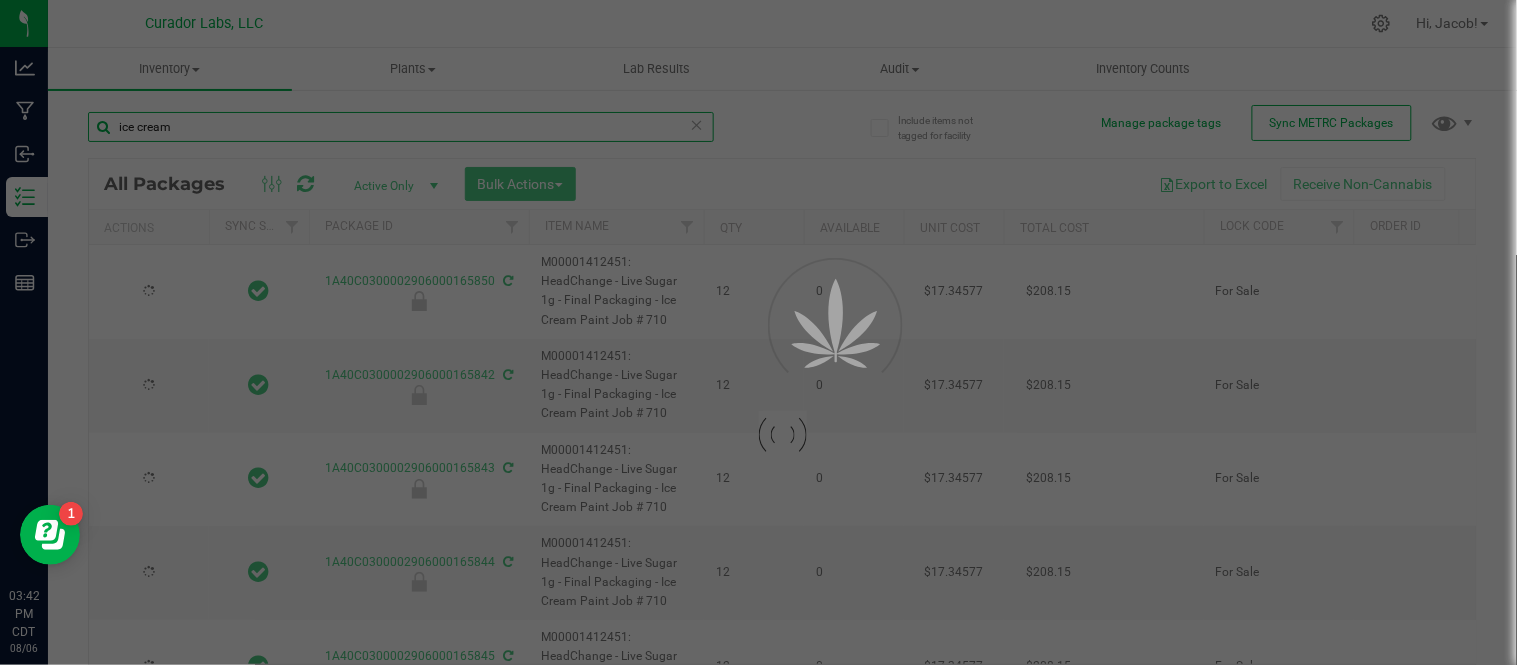 type on "2026-04-15" 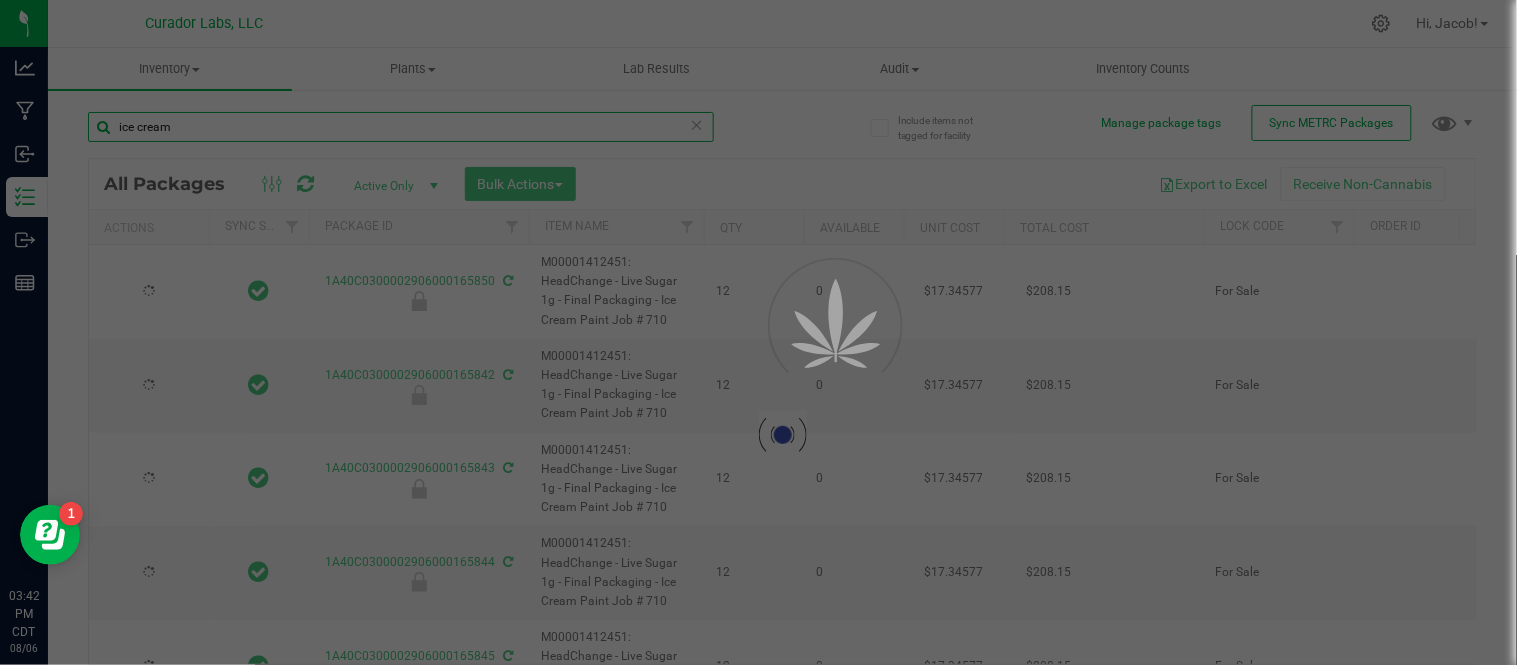 type on "2026-04-15" 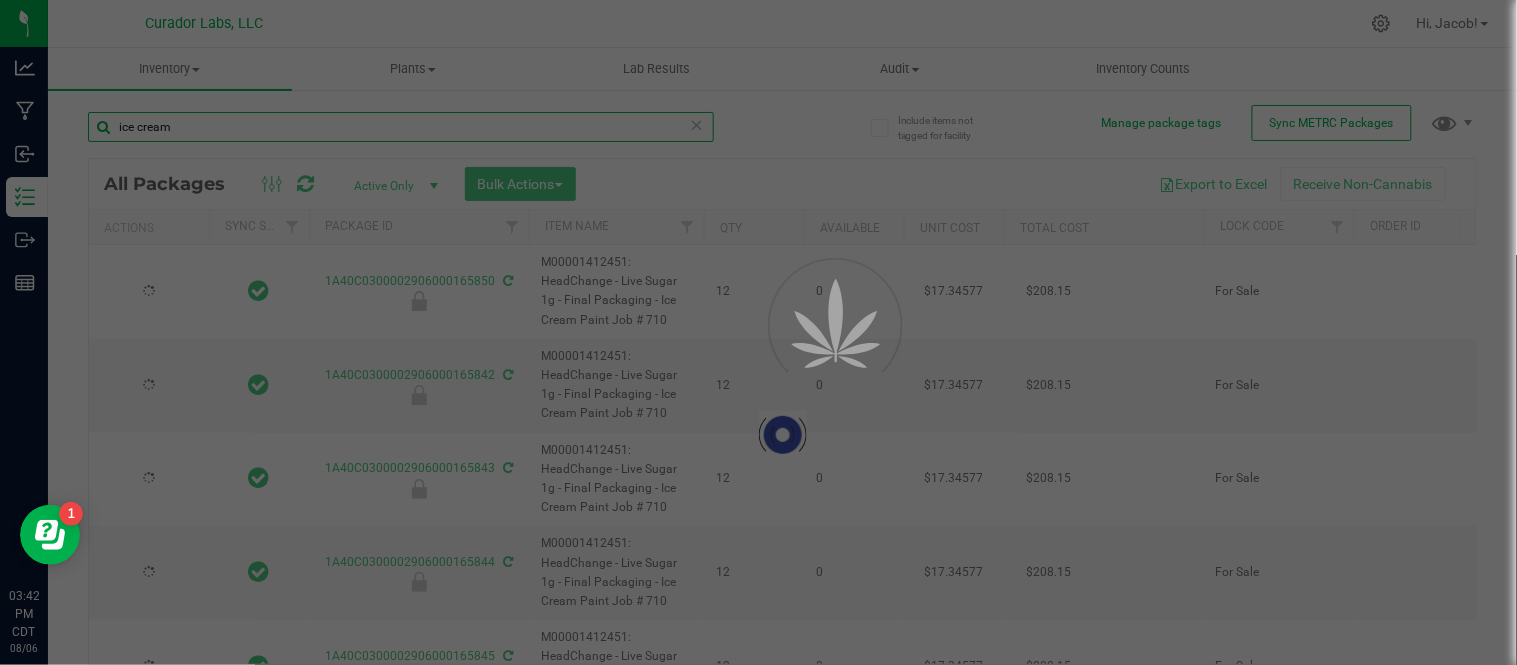 type on "2026-04-15" 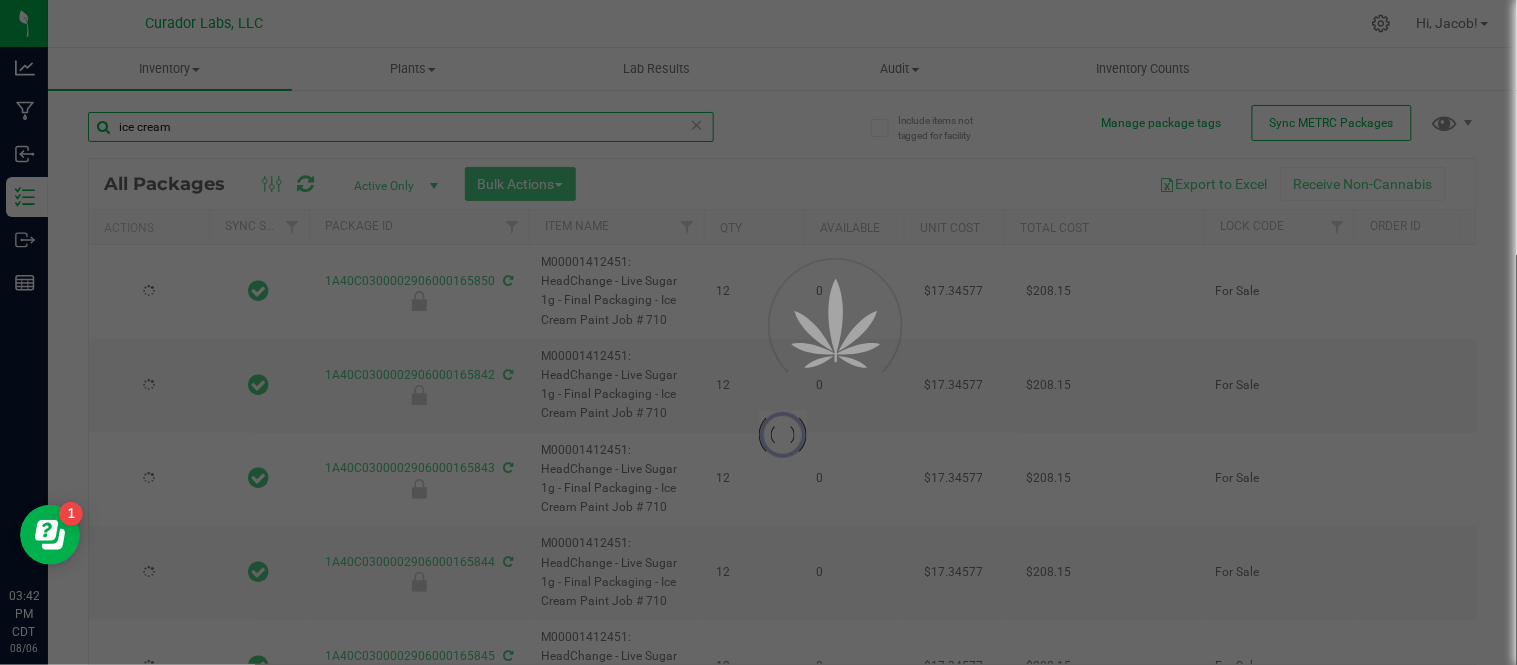 type on "2026-04-15" 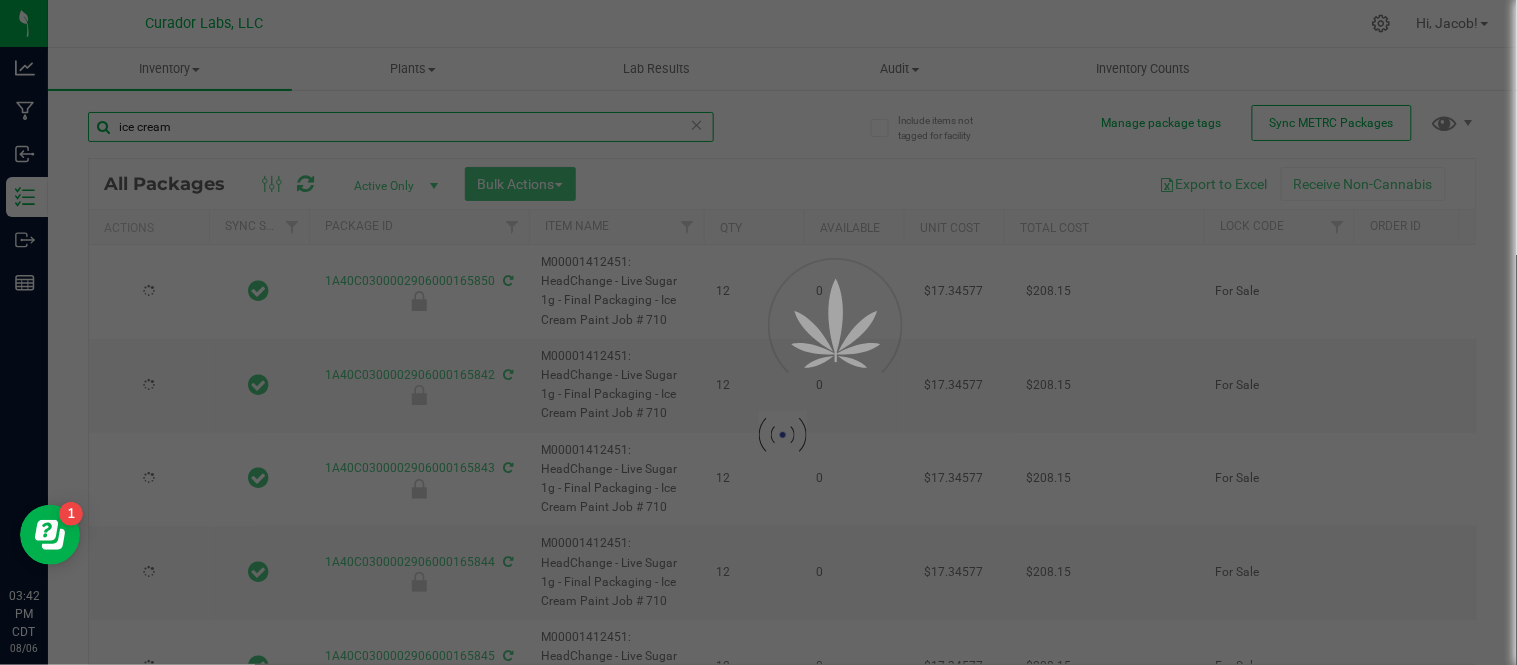 type on "2026-04-15" 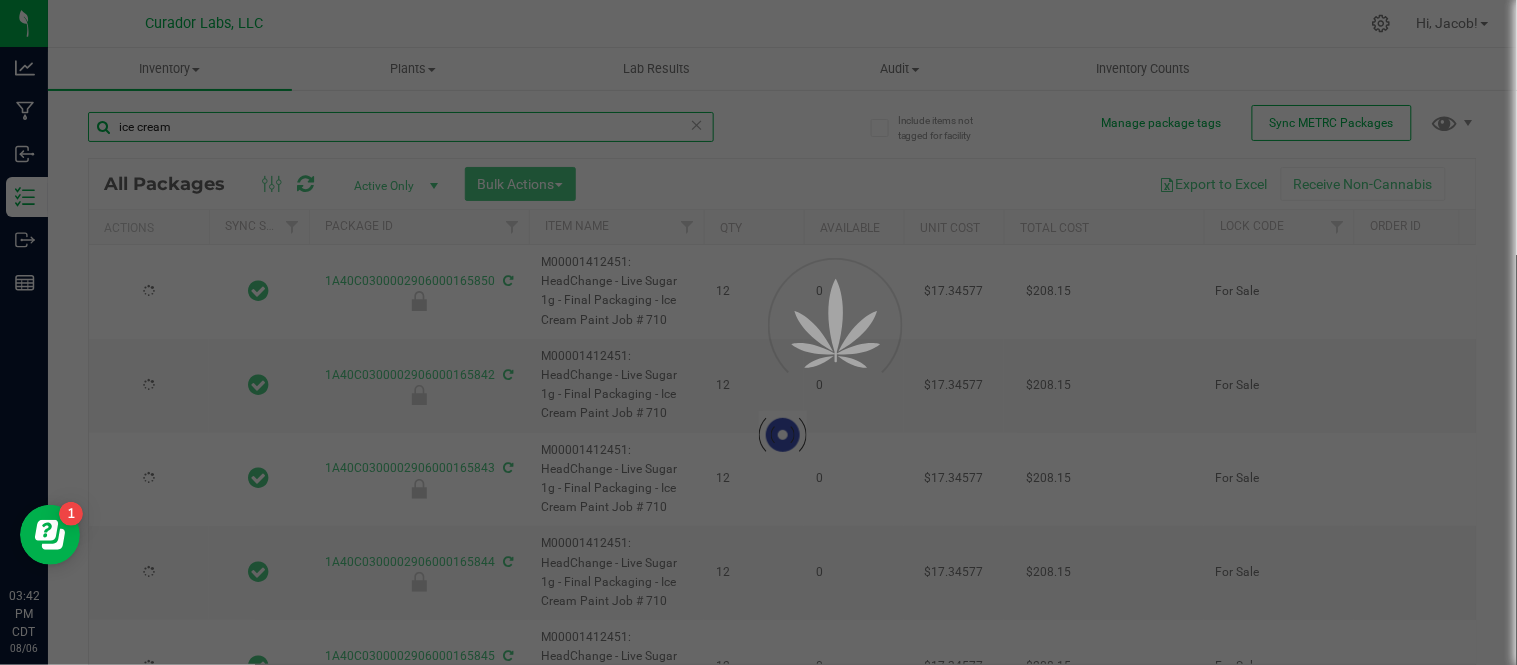 type on "2026-04-15" 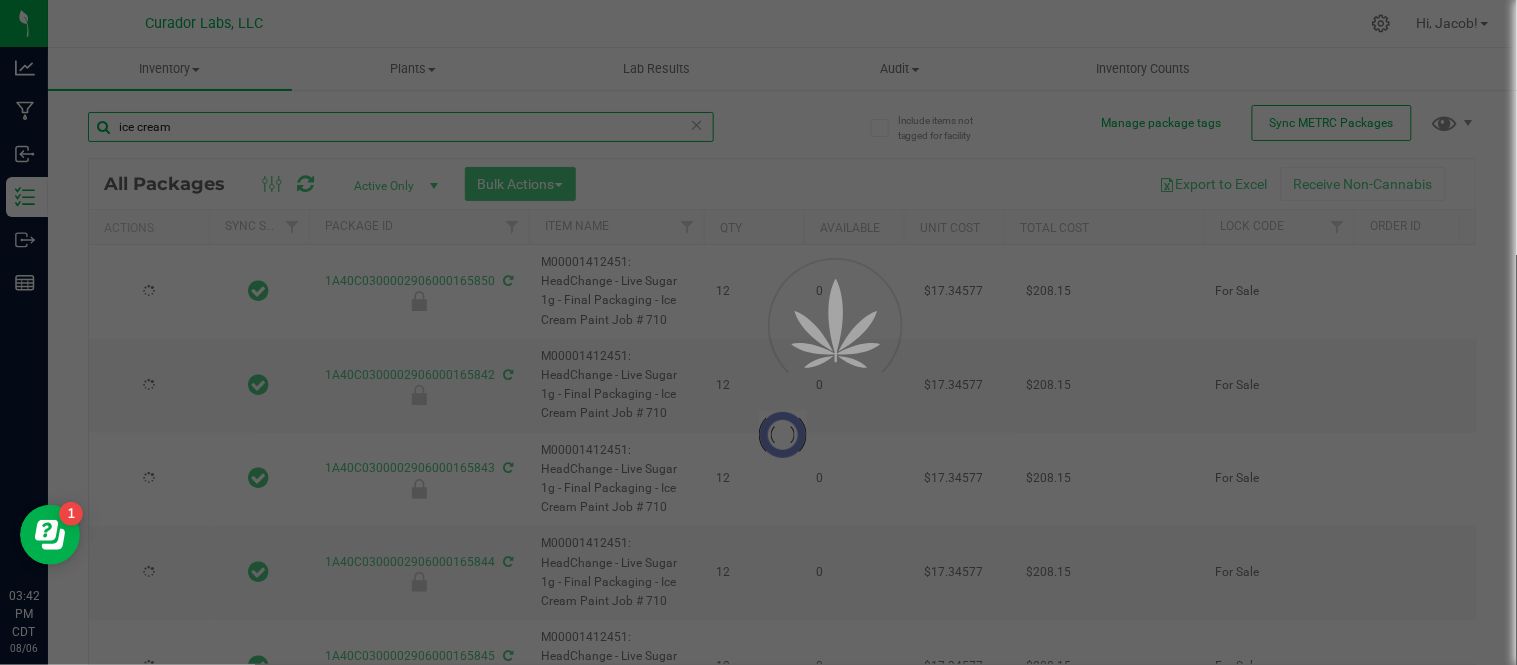 type on "2026-04-15" 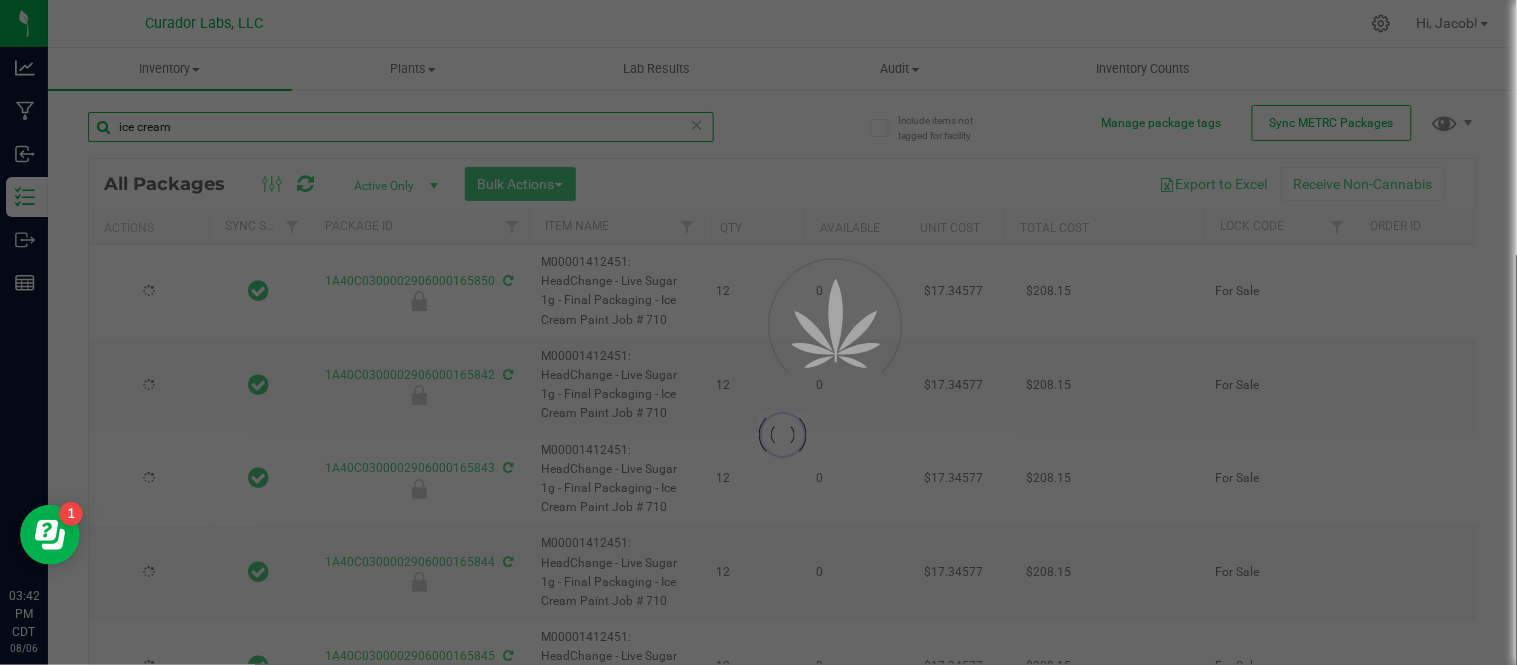 type on "2026-04-15" 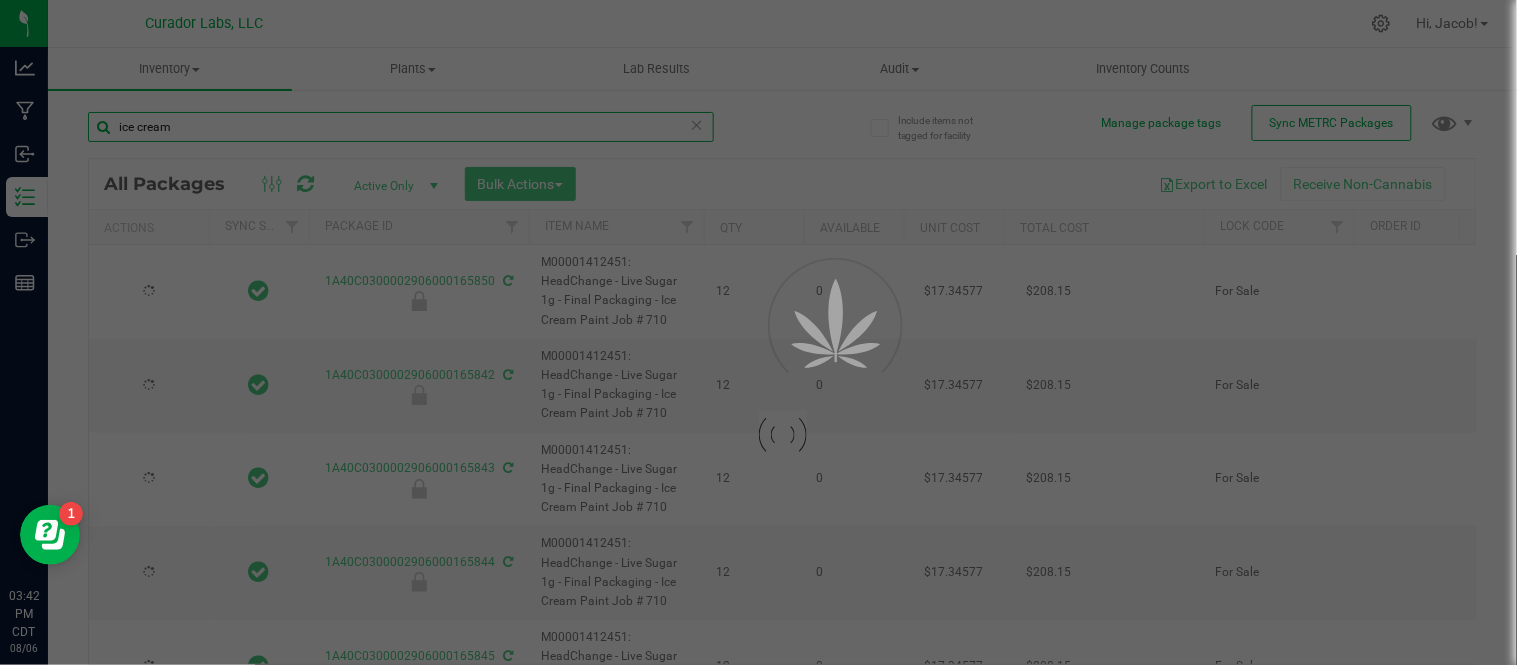 type on "2026-04-15" 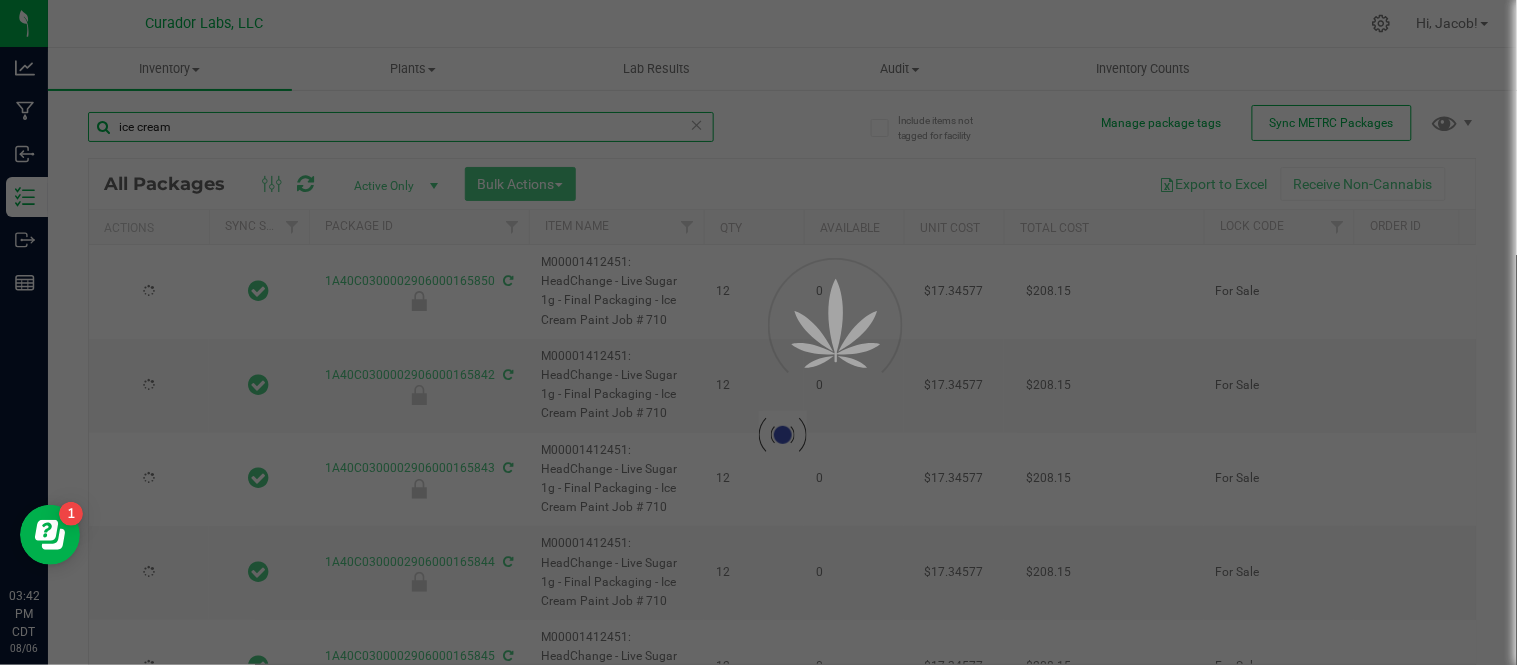type on "2026-04-15" 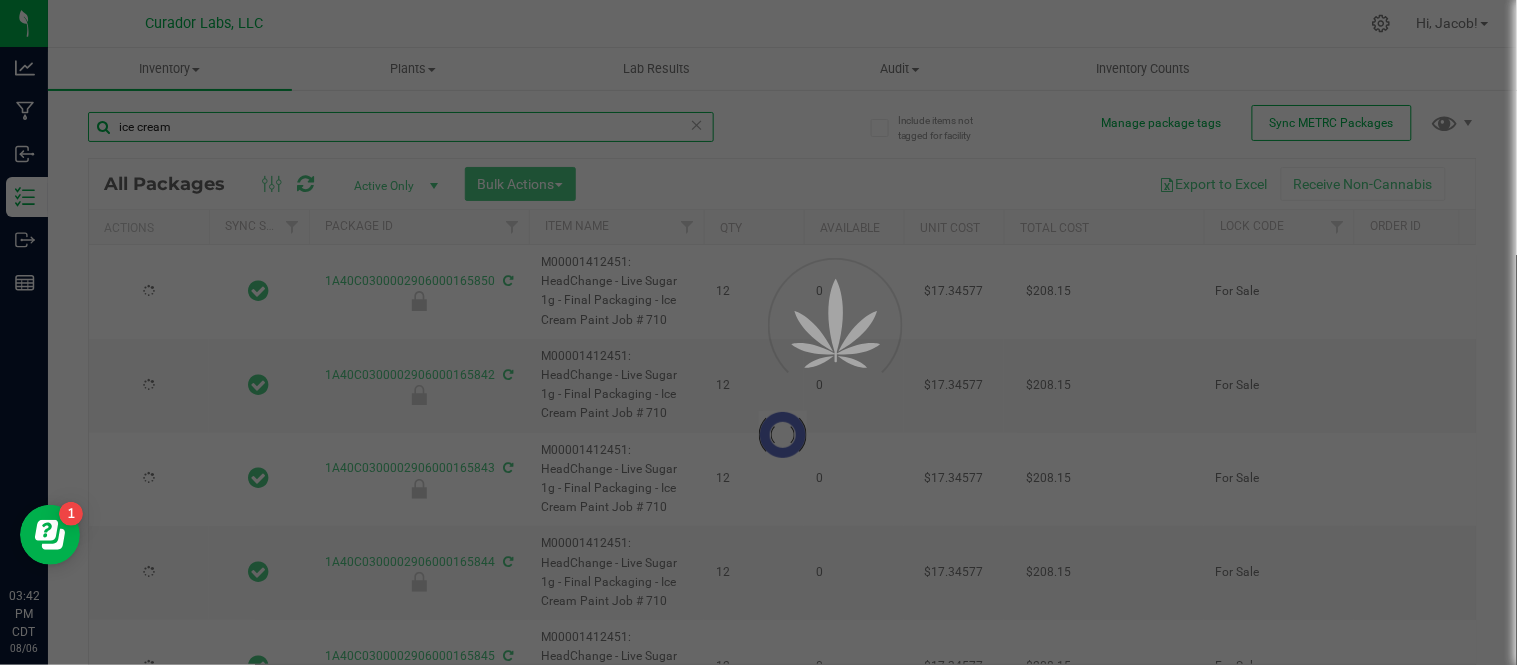 type on "2026-04-15" 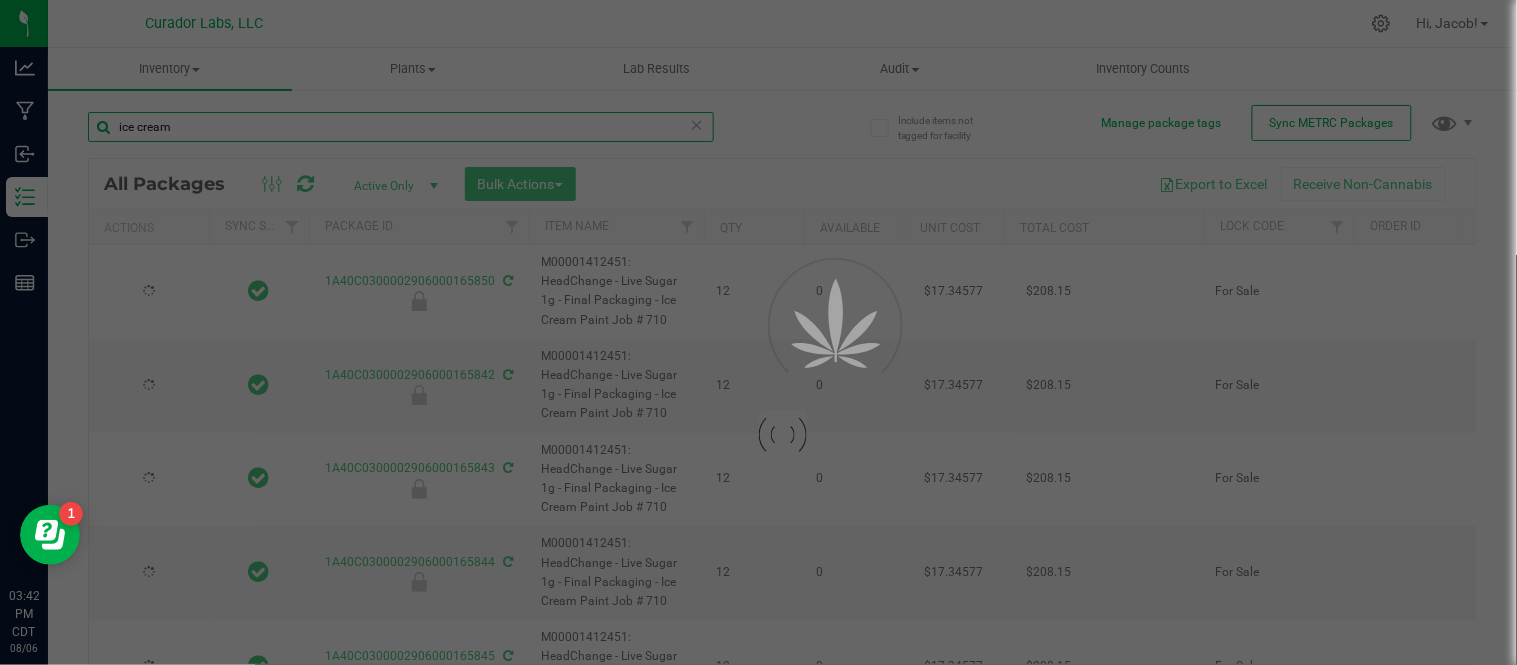 type on "2026-04-15" 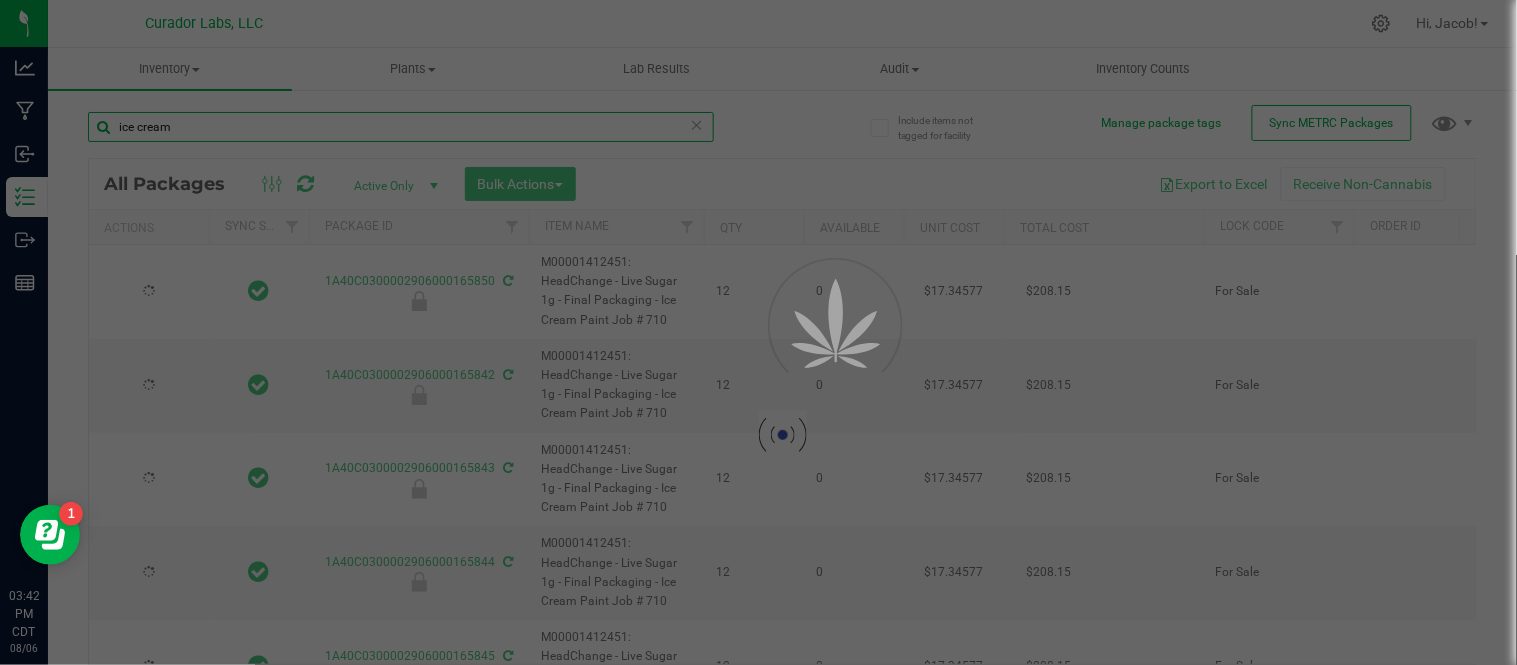 type on "2026-04-15" 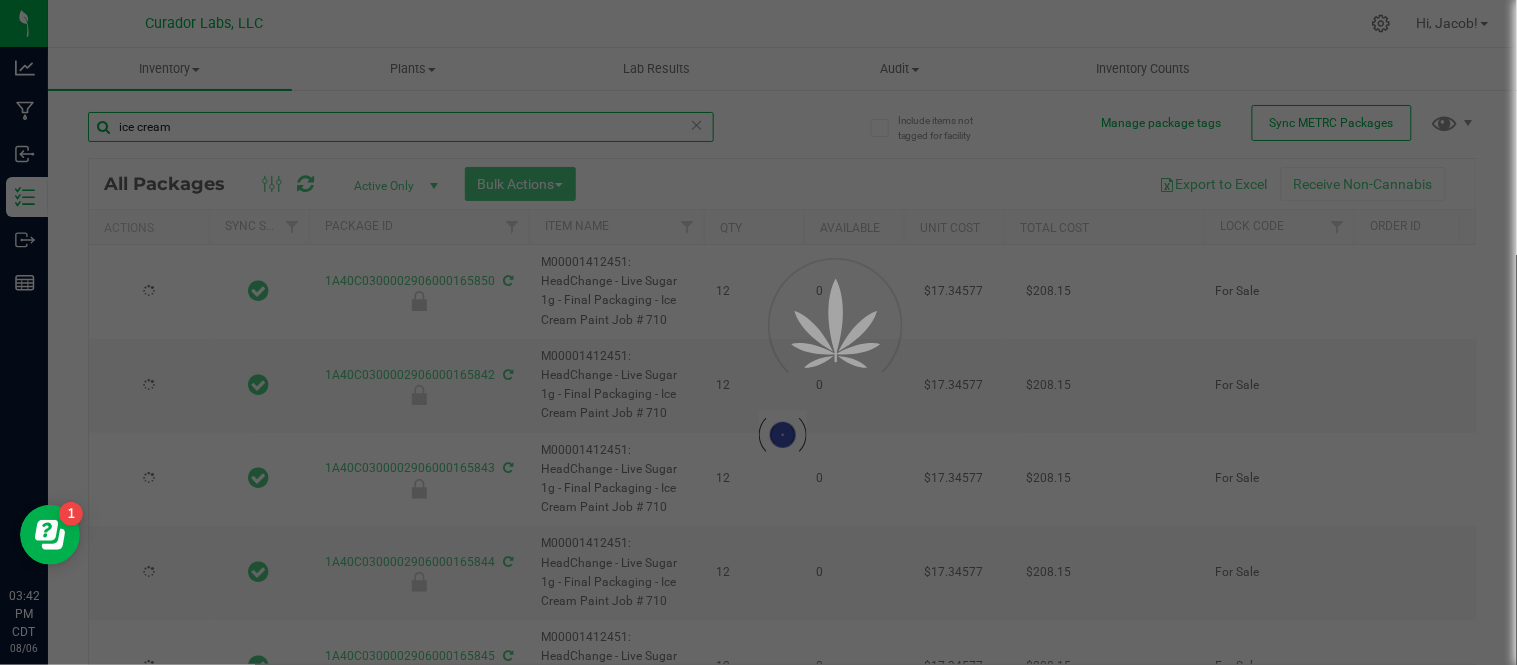 type on "2026-04-15" 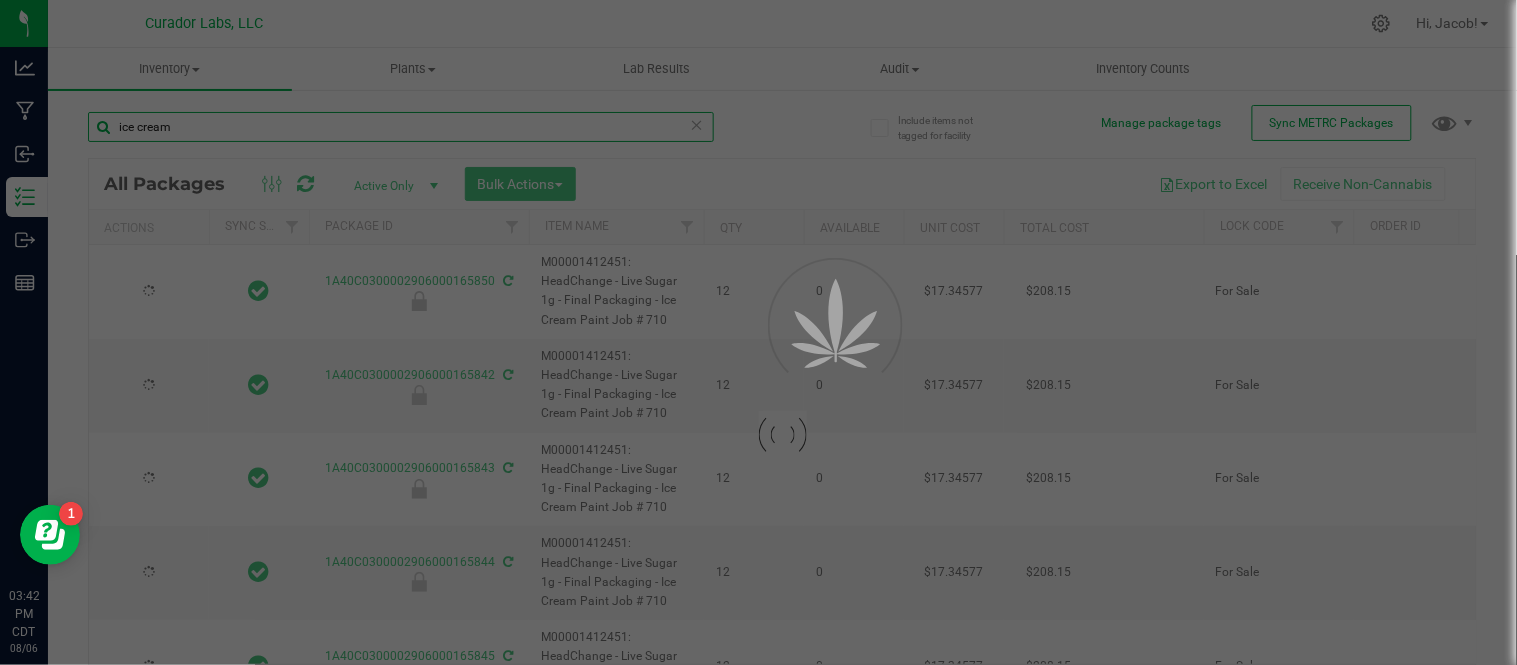 type on "2026-04-15" 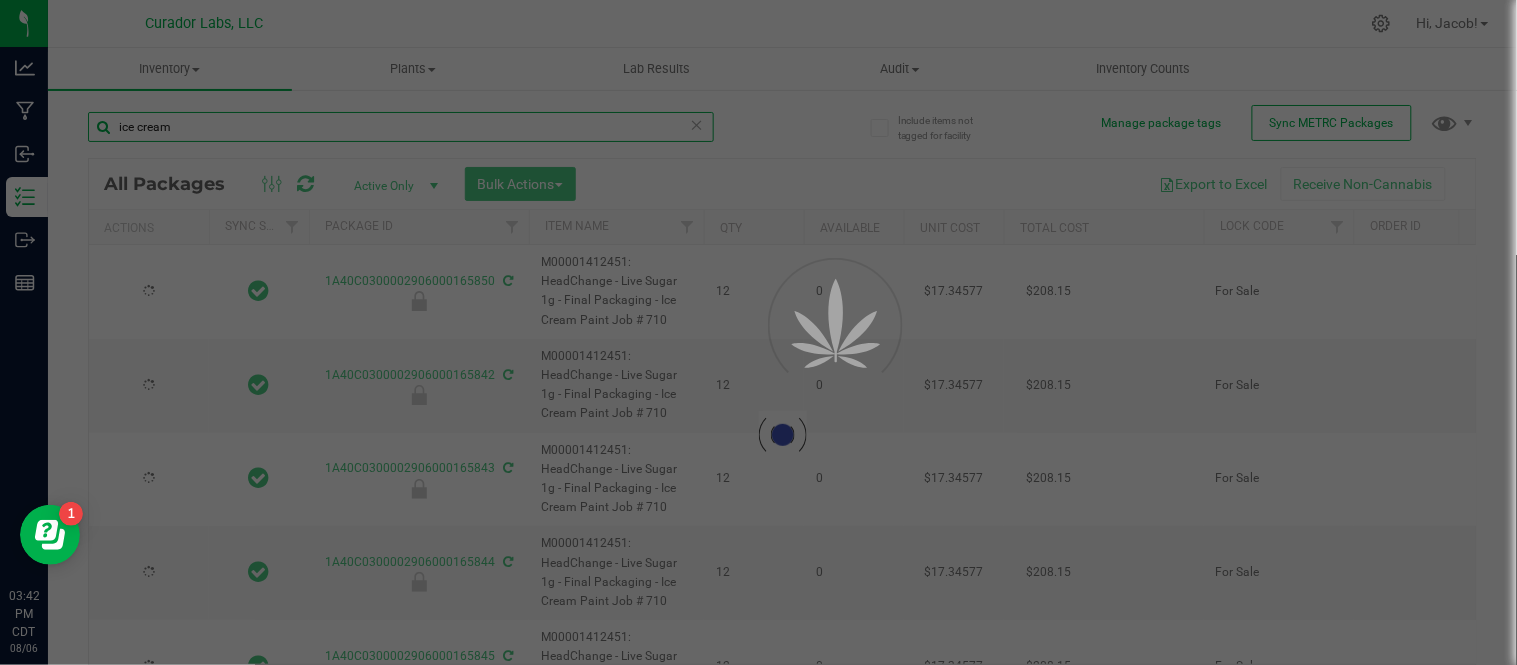 type on "2026-04-15" 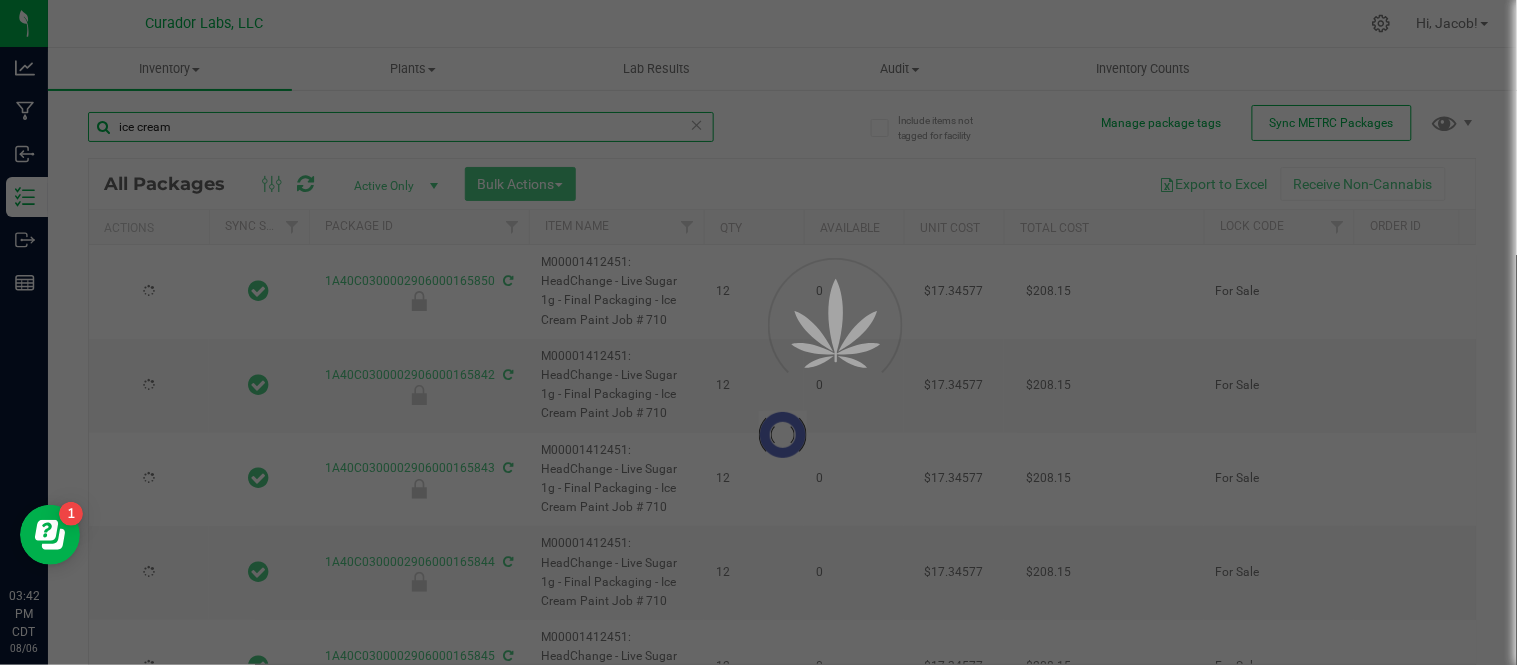 type on "2026-04-15" 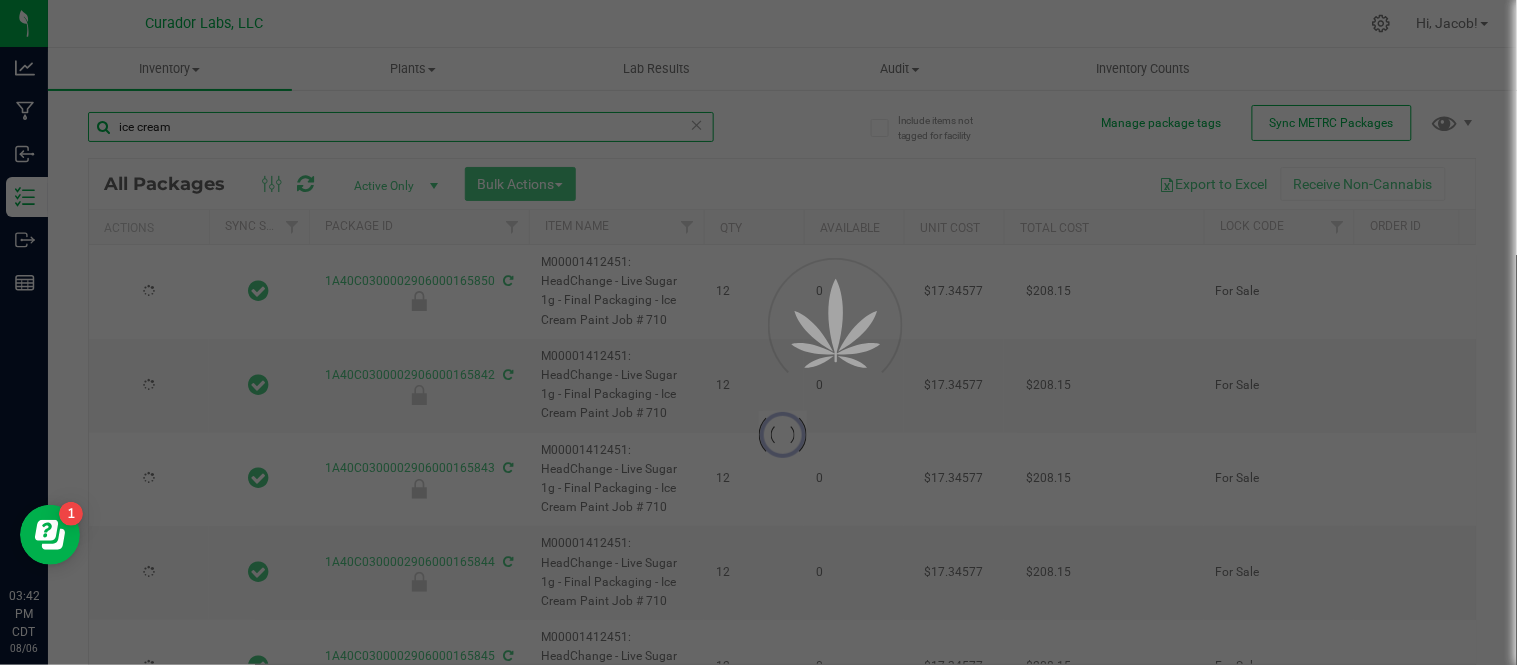 type on "2026-04-15" 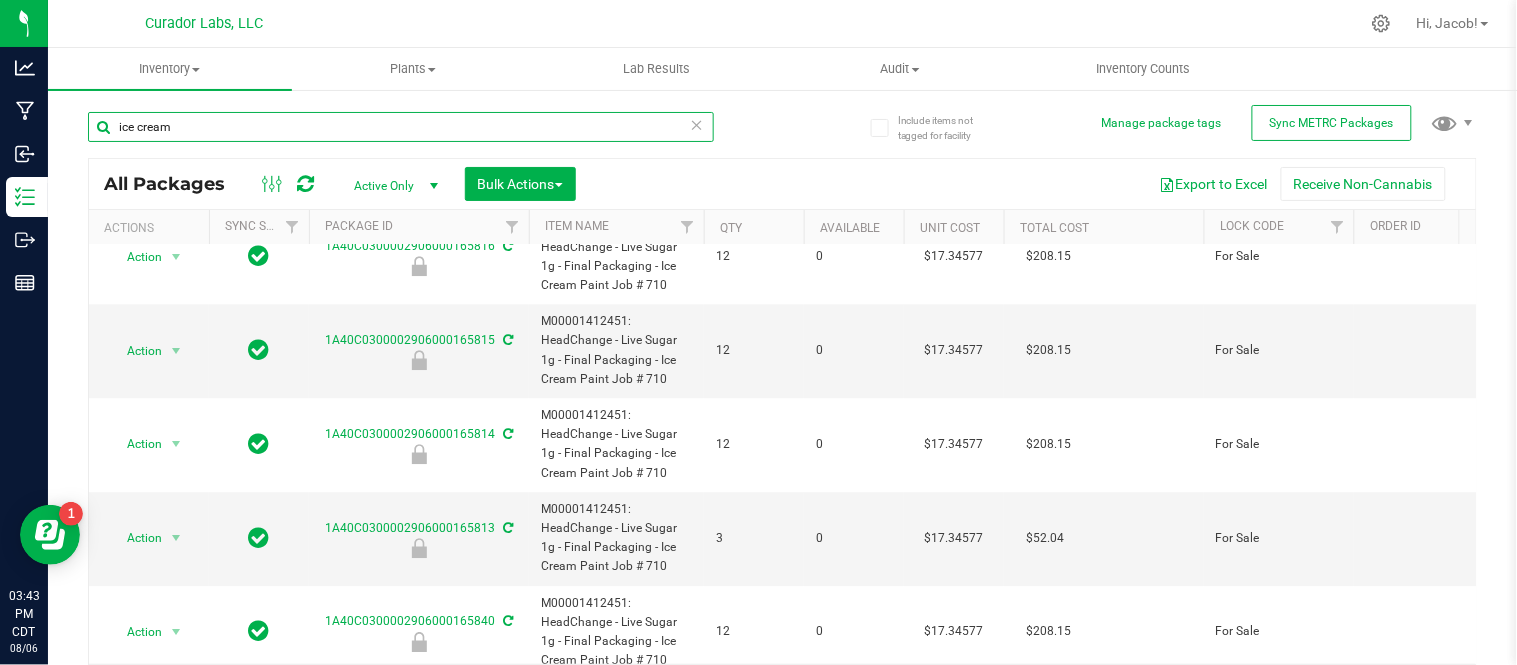 scroll, scrollTop: 1474, scrollLeft: 0, axis: vertical 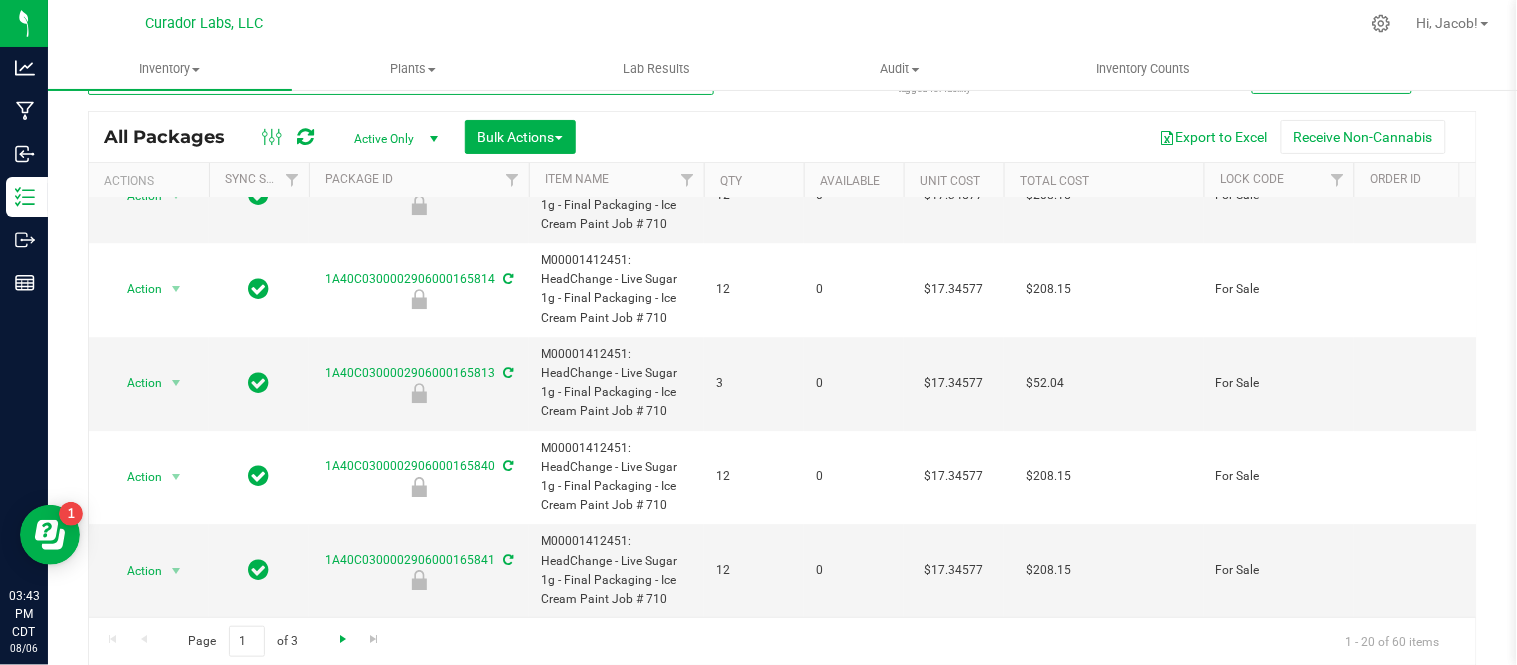 type on "ice cream" 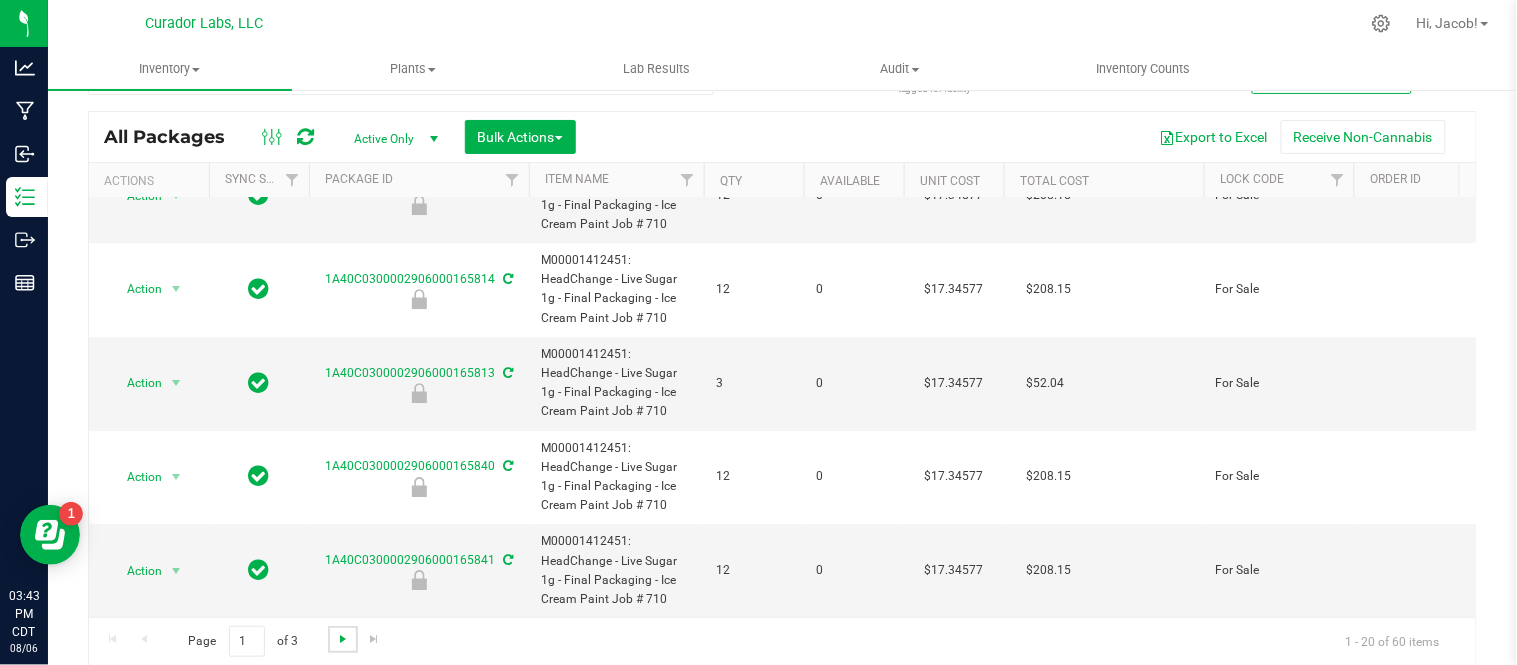 click at bounding box center [343, 639] 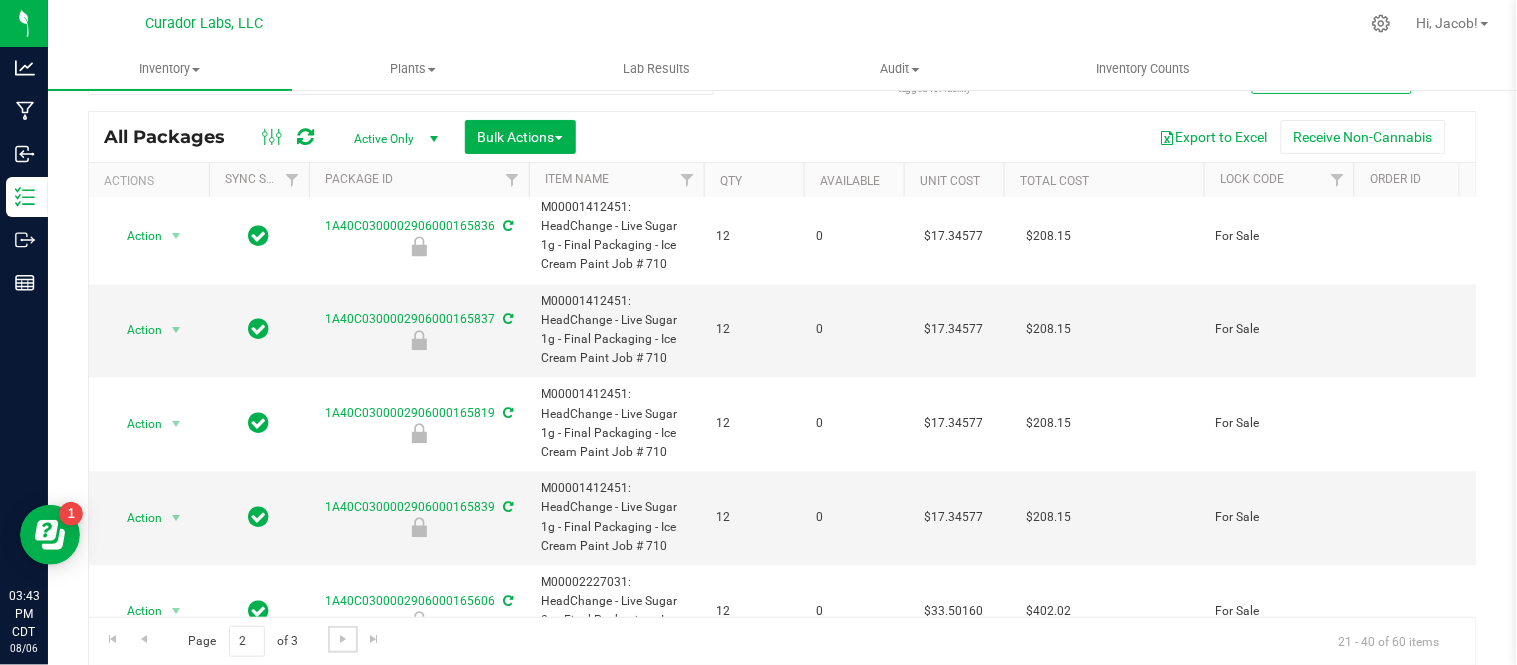 scroll, scrollTop: 1474, scrollLeft: 0, axis: vertical 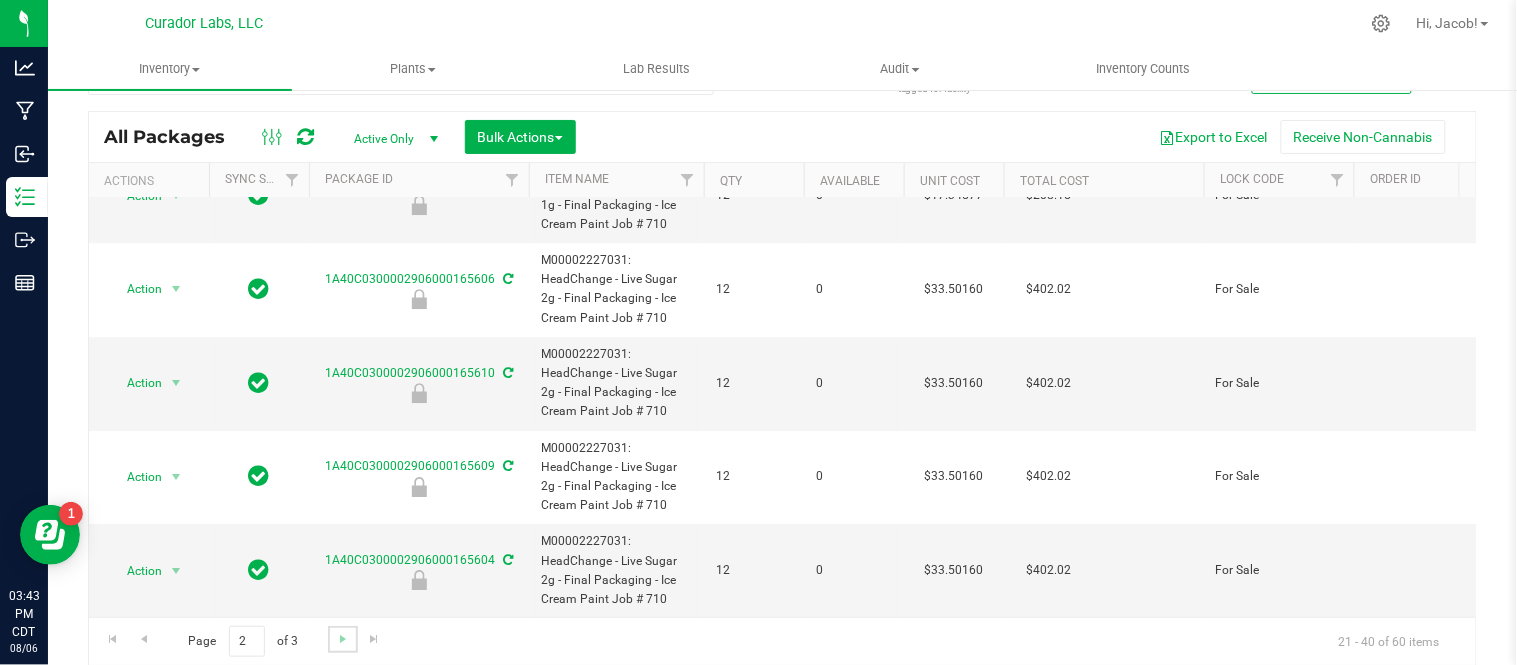 click at bounding box center (342, 639) 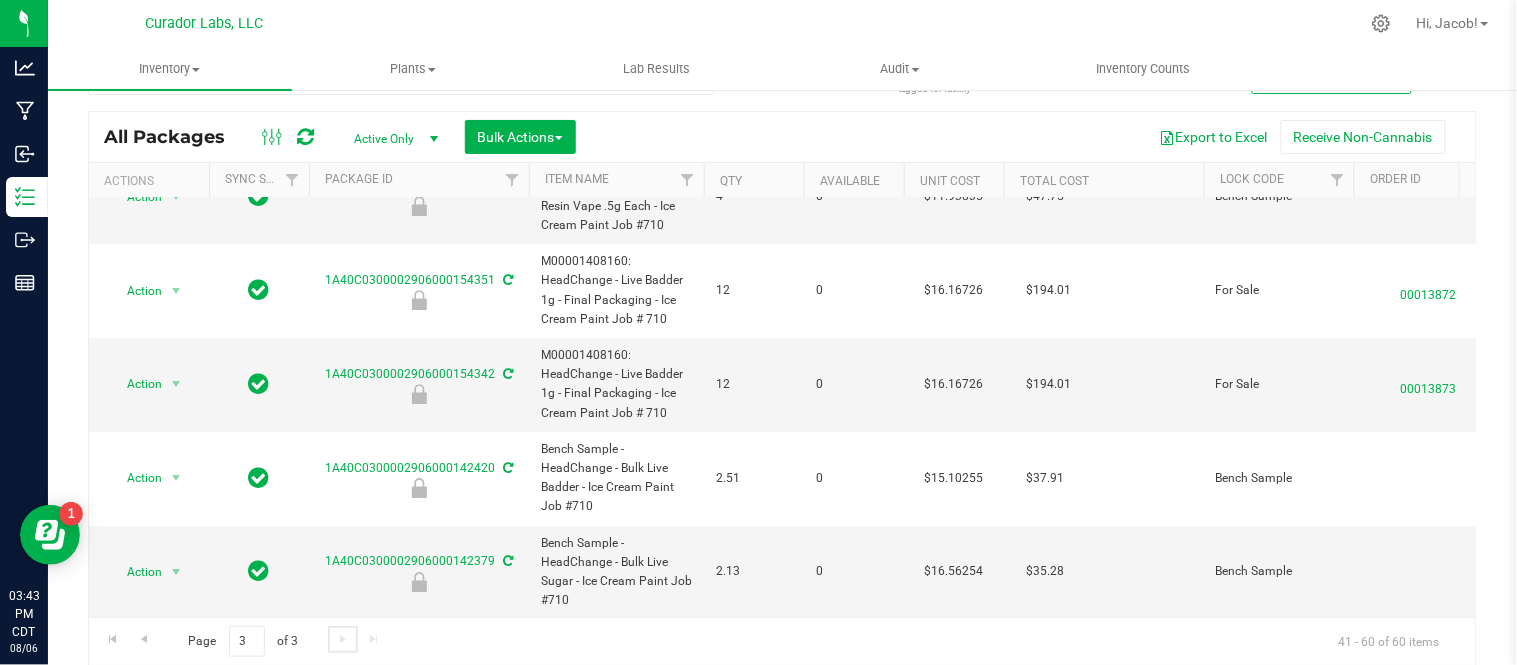 scroll, scrollTop: 0, scrollLeft: 0, axis: both 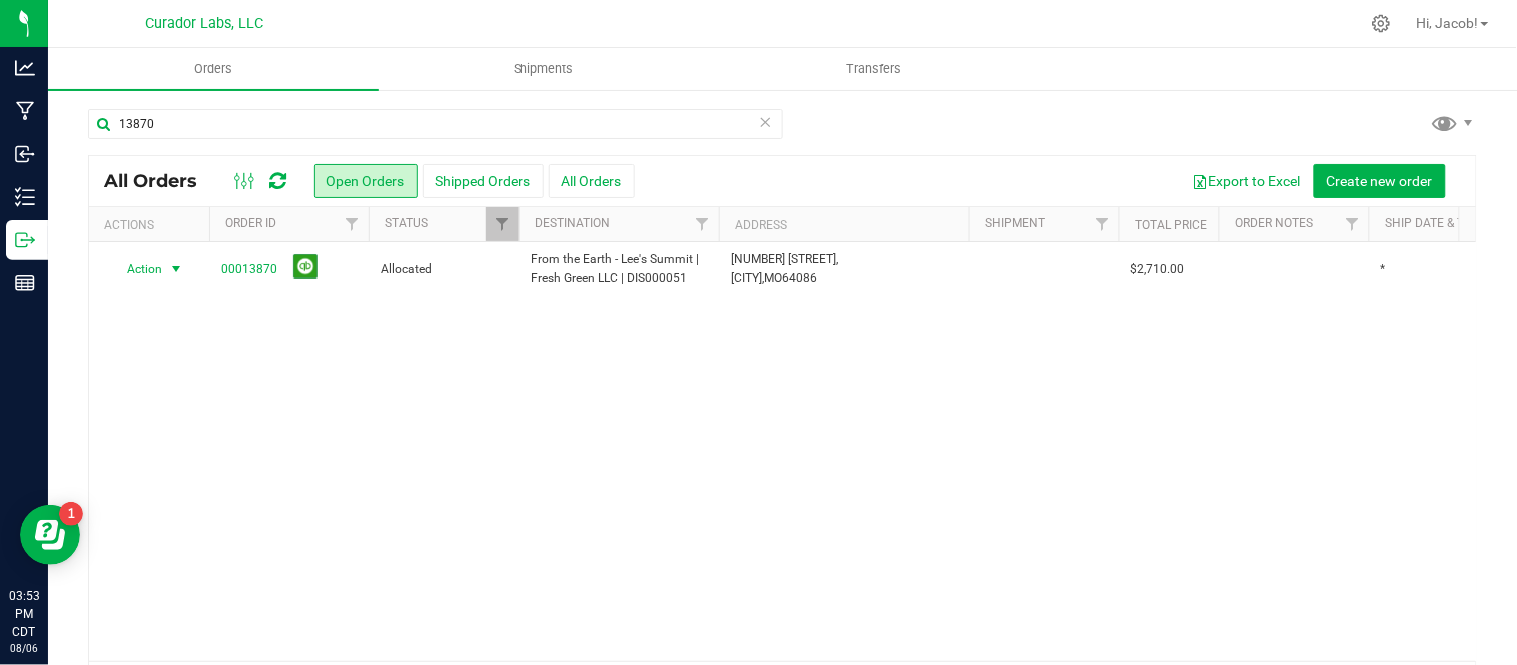 click on "Action" at bounding box center [136, 269] 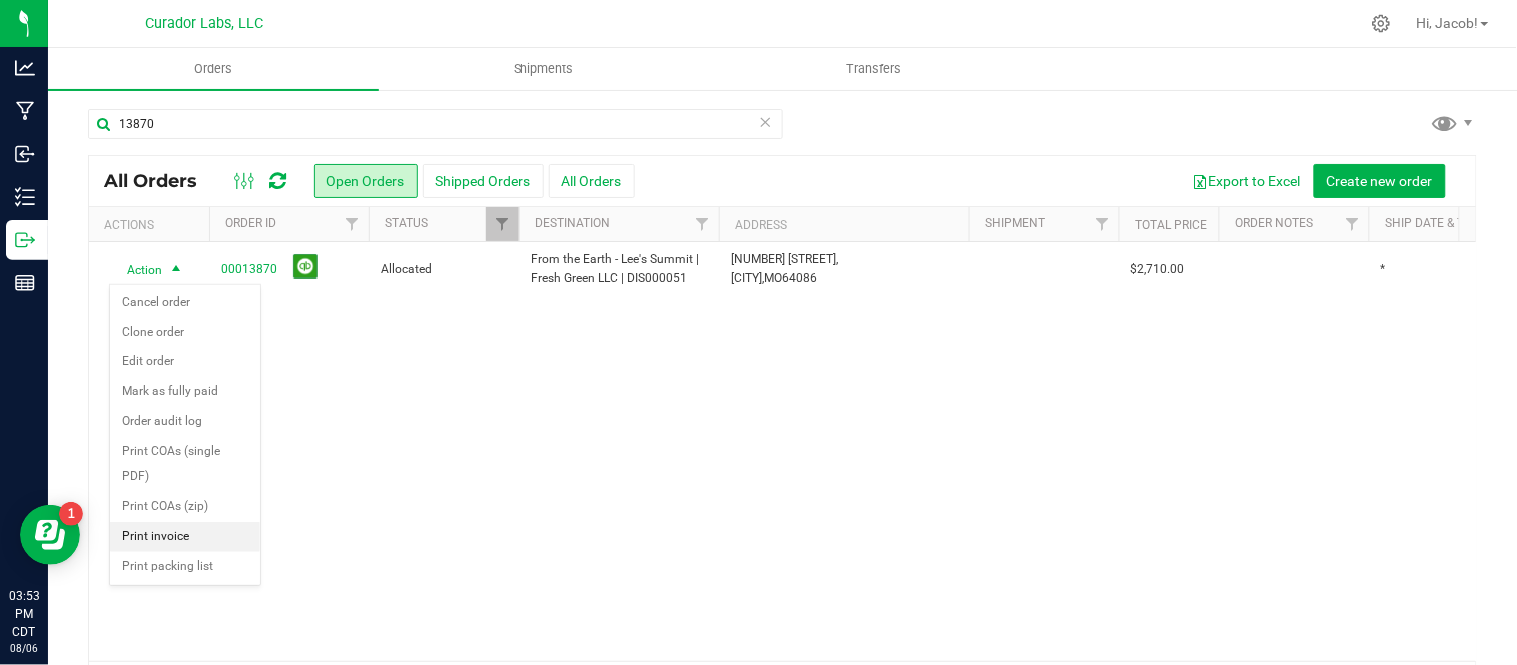 click on "Print invoice" at bounding box center [185, 537] 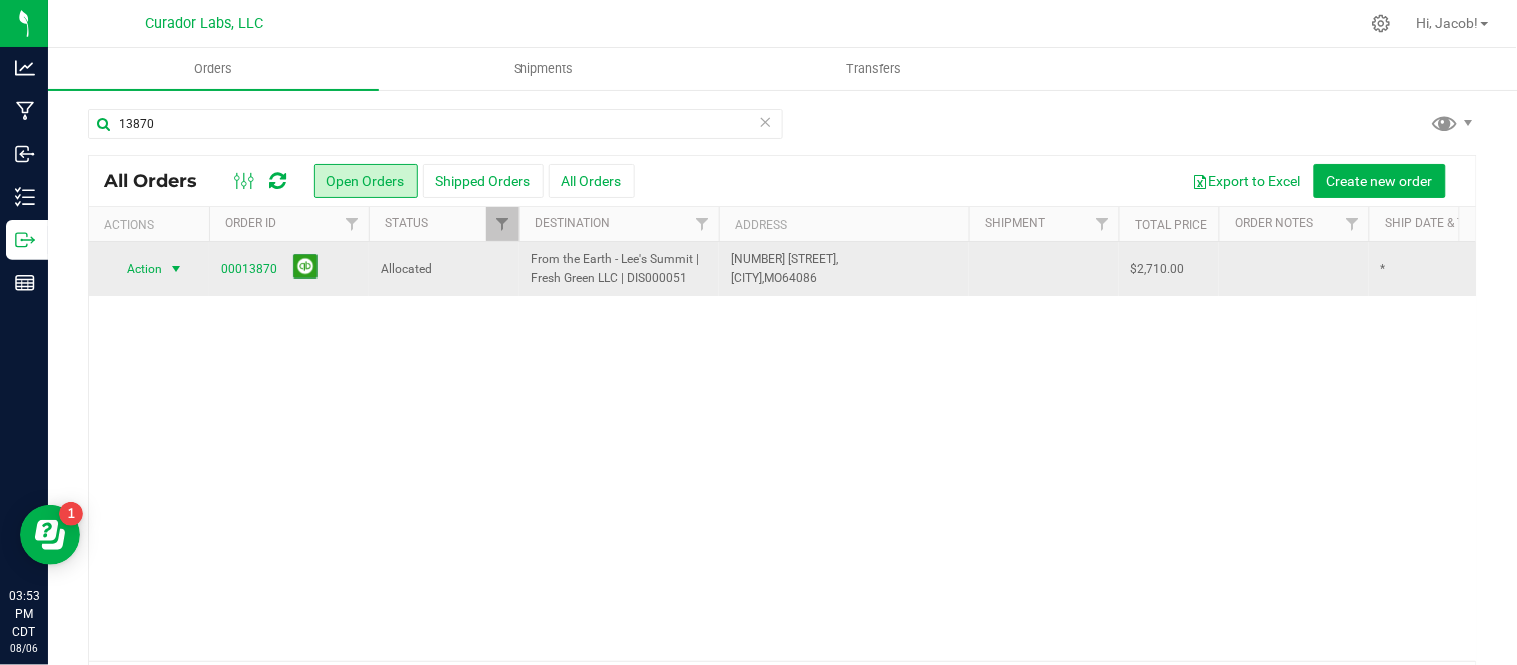 click at bounding box center [176, 269] 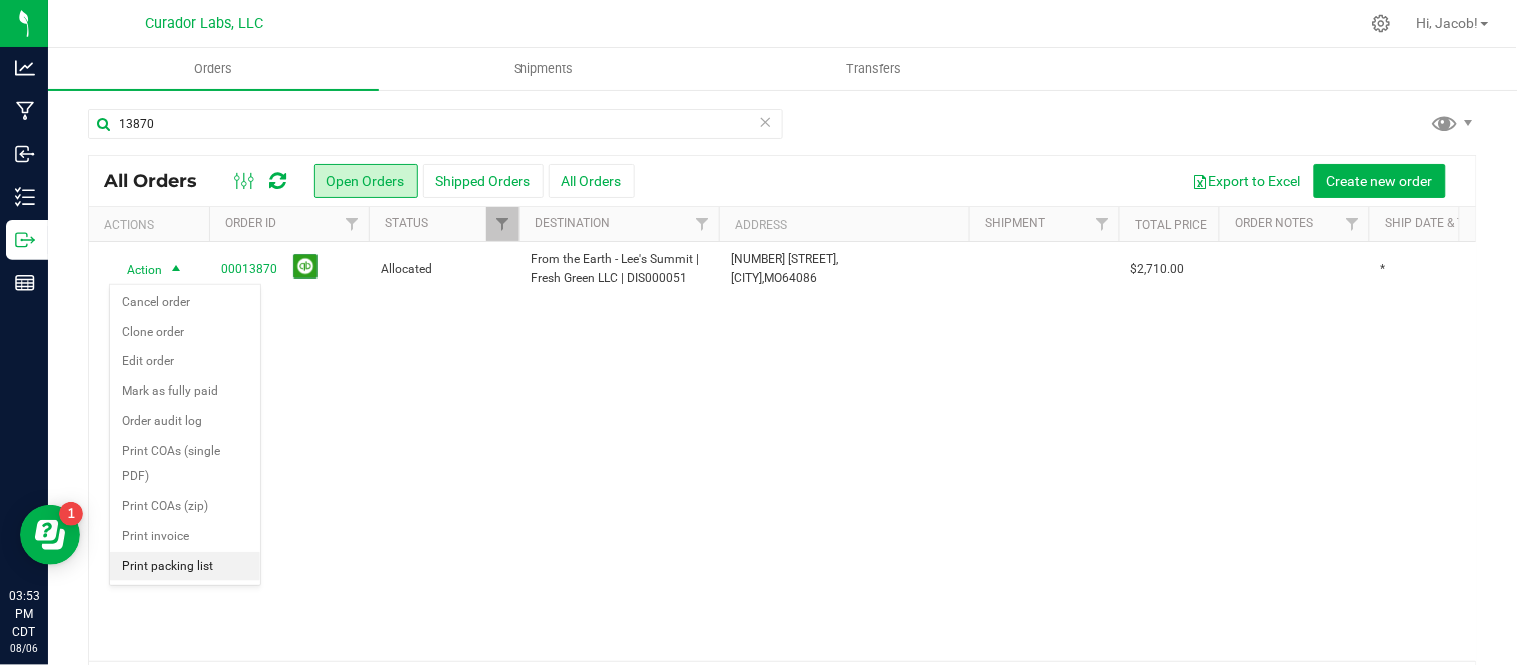 click on "Print packing list" at bounding box center (185, 567) 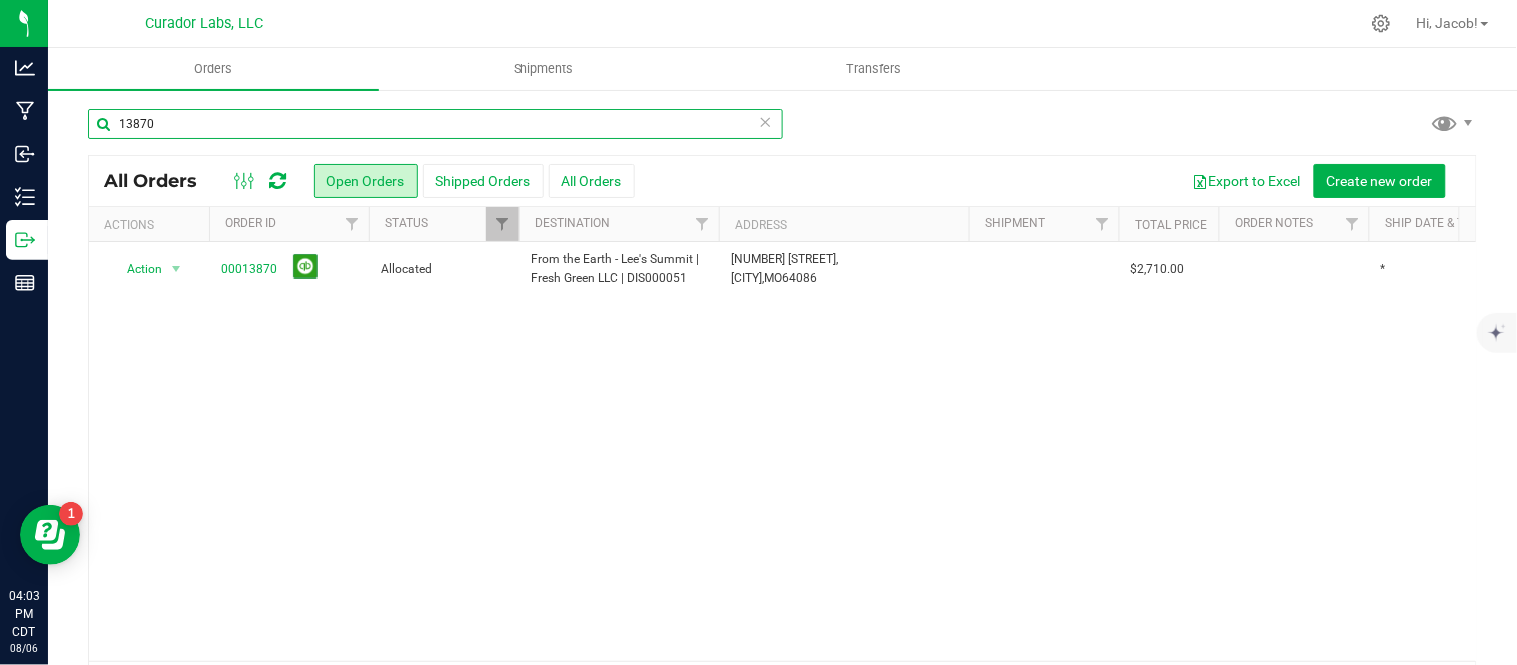 click on "13870" at bounding box center [435, 124] 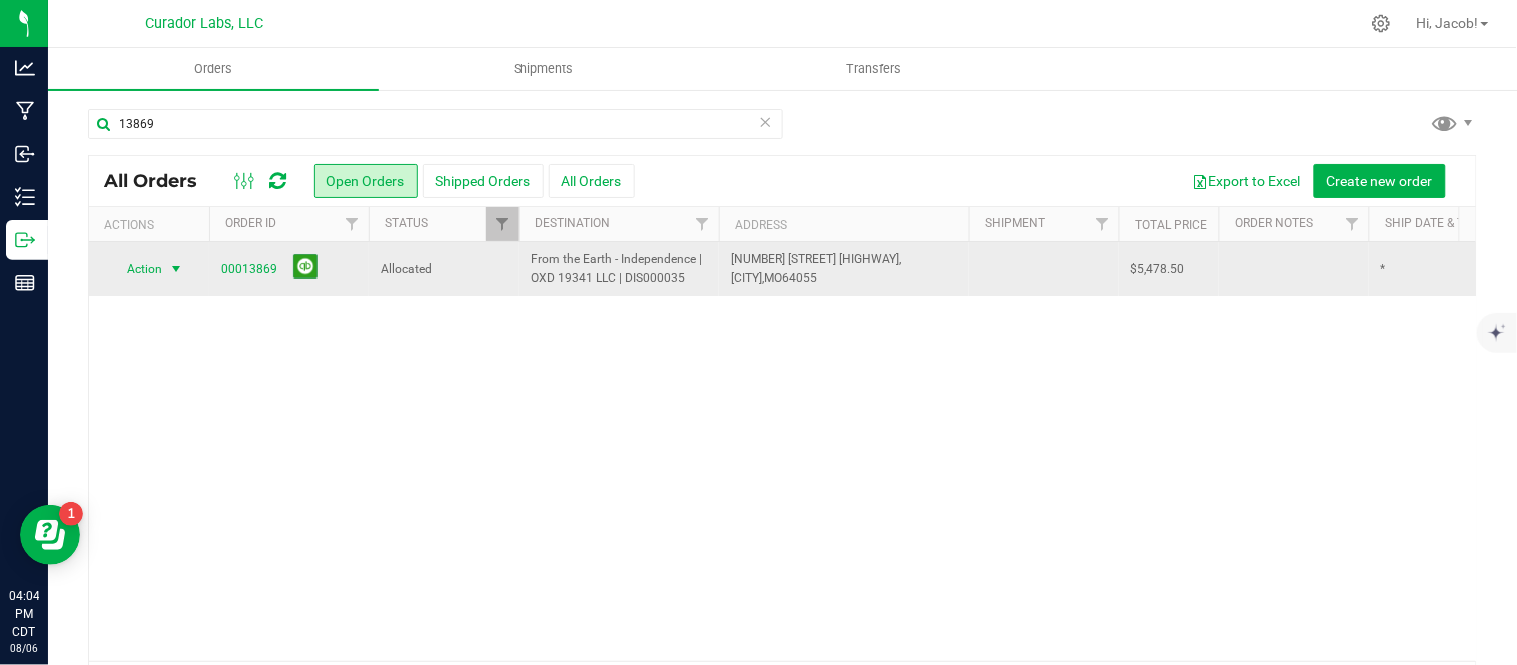 click at bounding box center (176, 269) 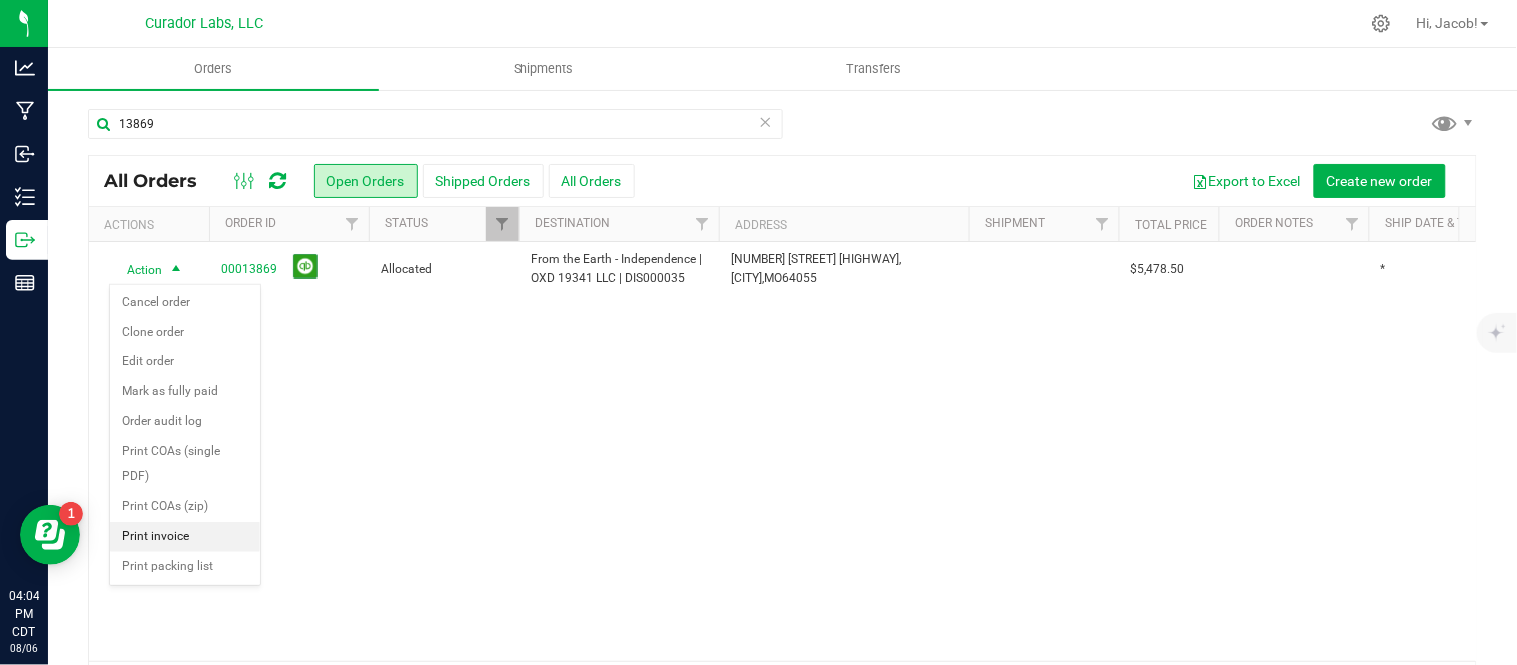 click on "Print invoice" at bounding box center (185, 537) 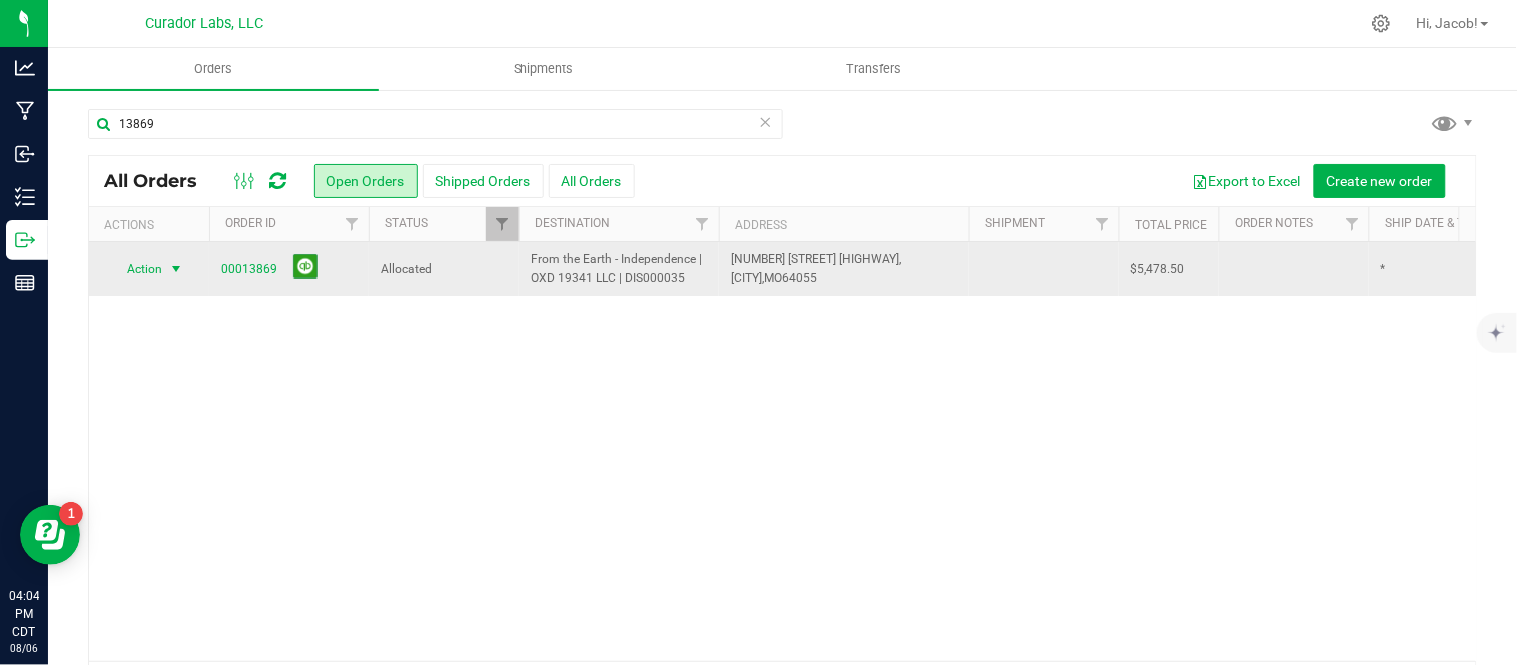 click at bounding box center (176, 269) 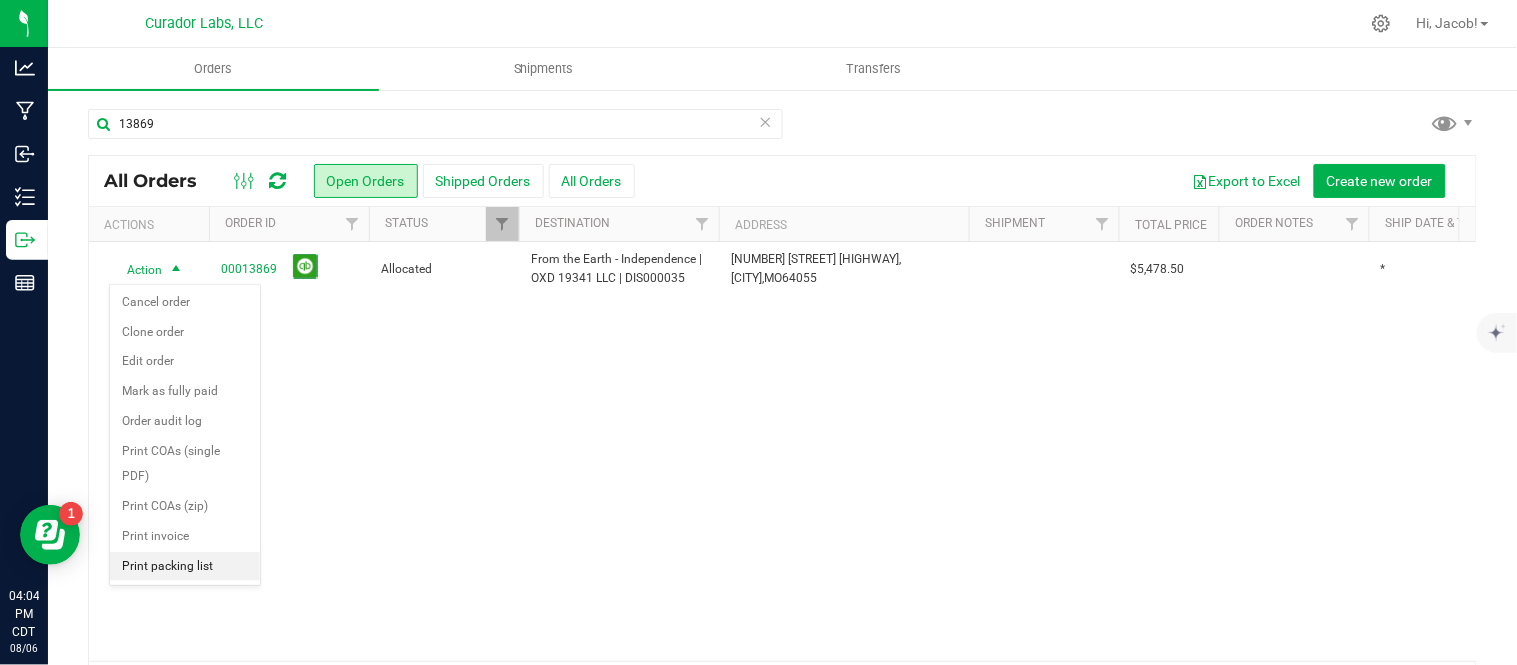 click on "Print packing list" at bounding box center (185, 567) 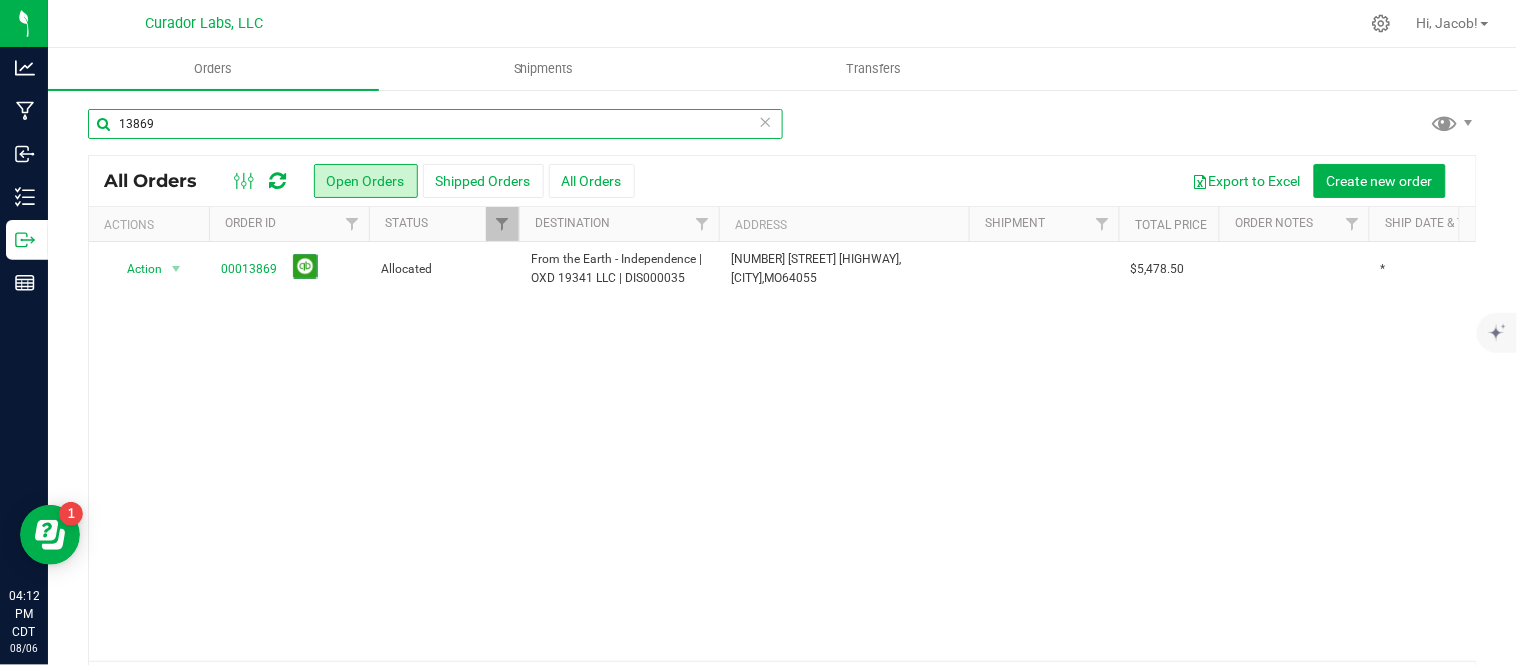 click on "13869" at bounding box center (435, 124) 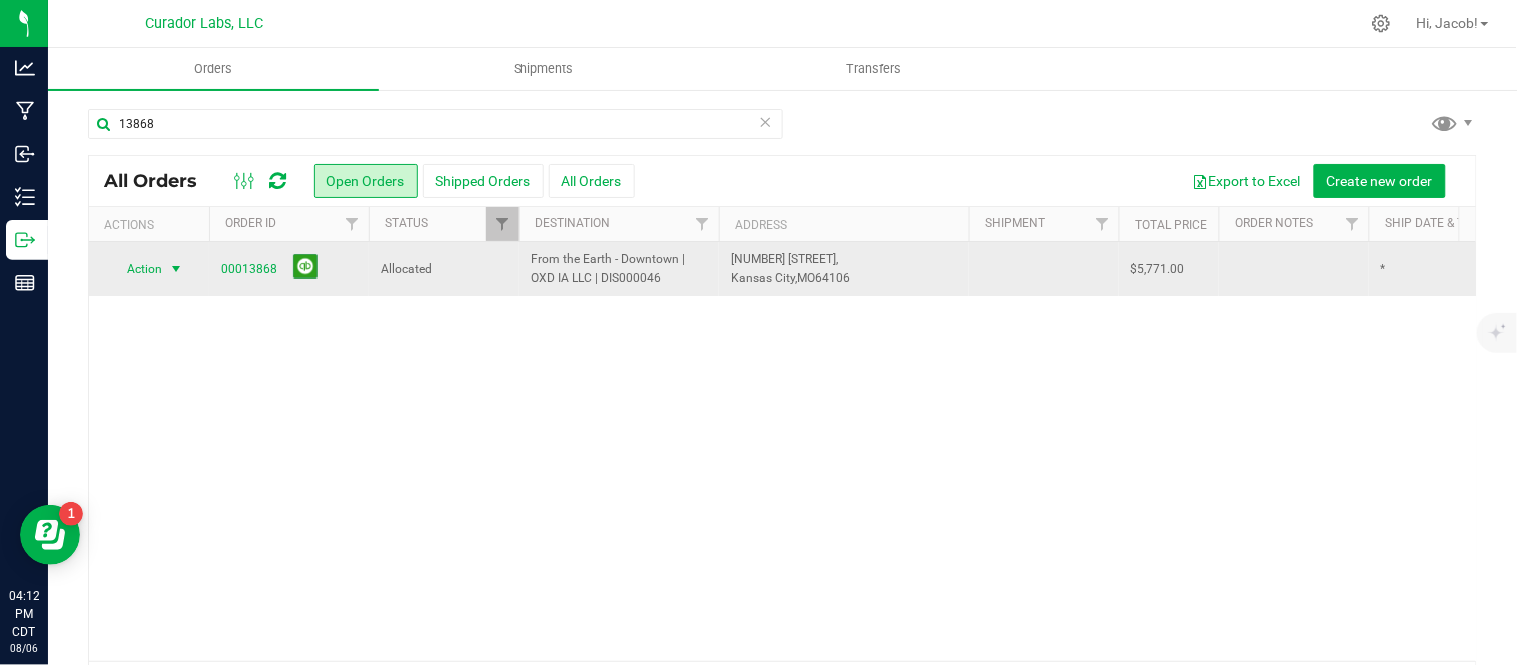 click on "Action" at bounding box center [136, 269] 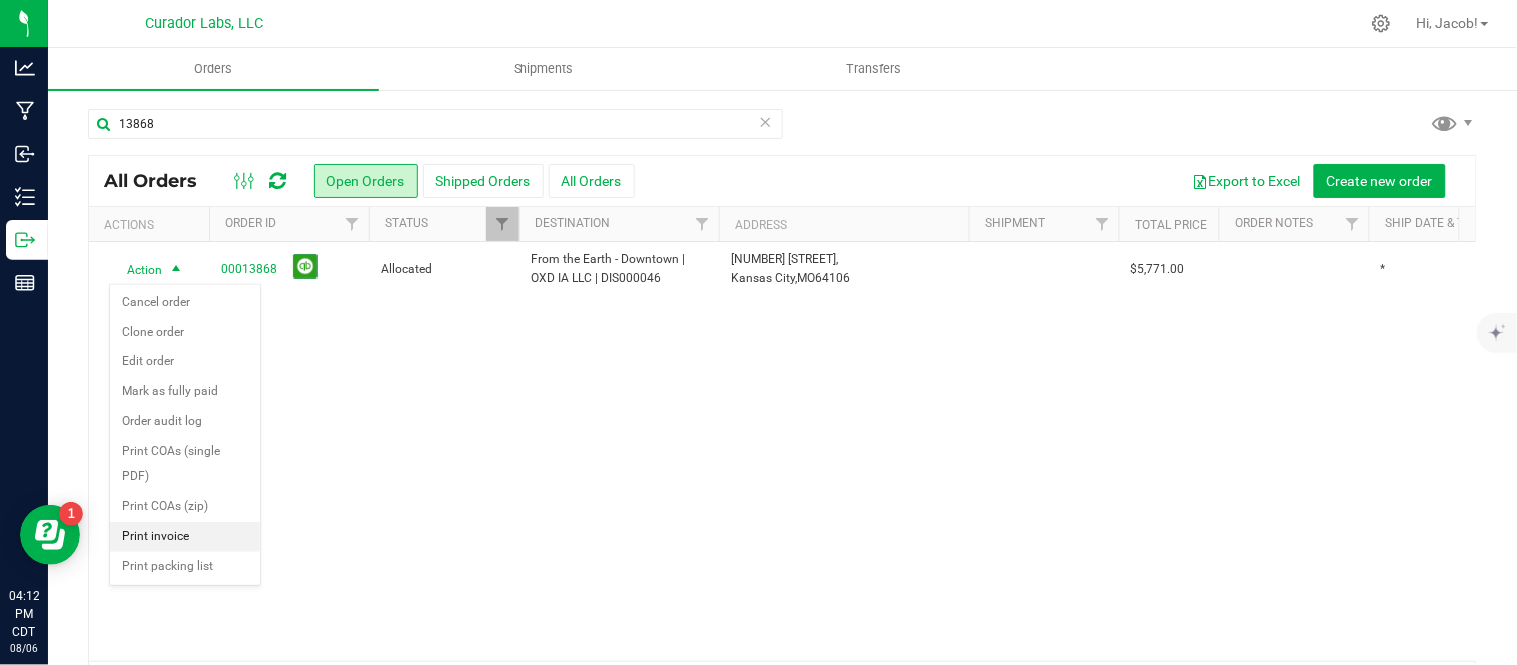 click on "Print invoice" at bounding box center (185, 537) 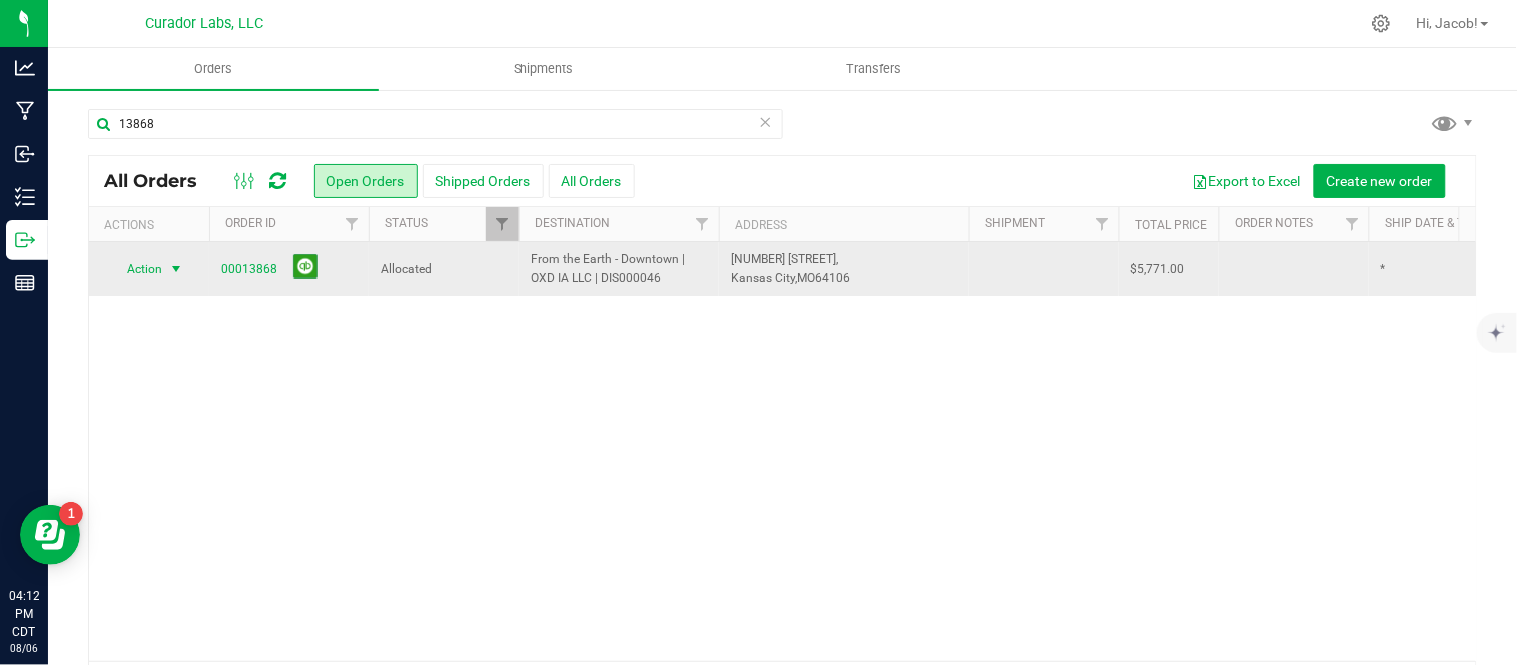 click at bounding box center (176, 269) 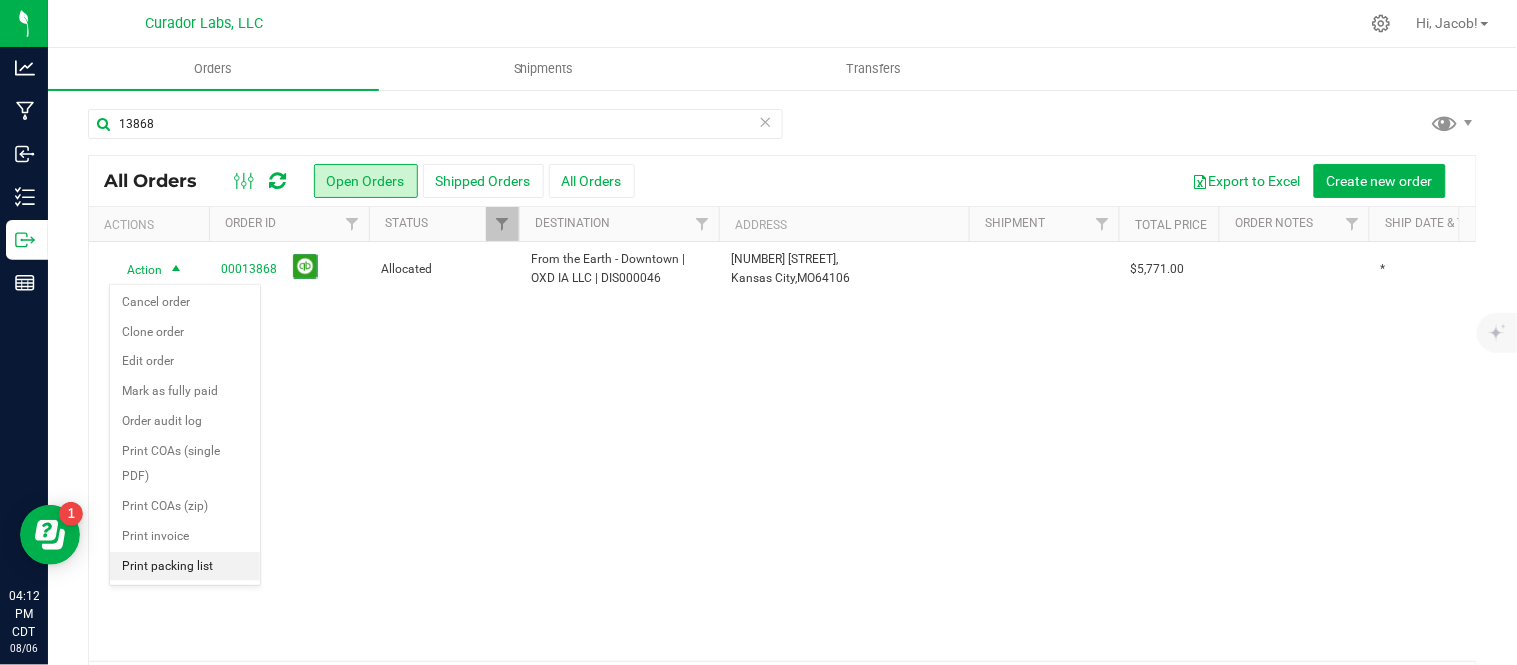 click on "Print packing list" at bounding box center [185, 567] 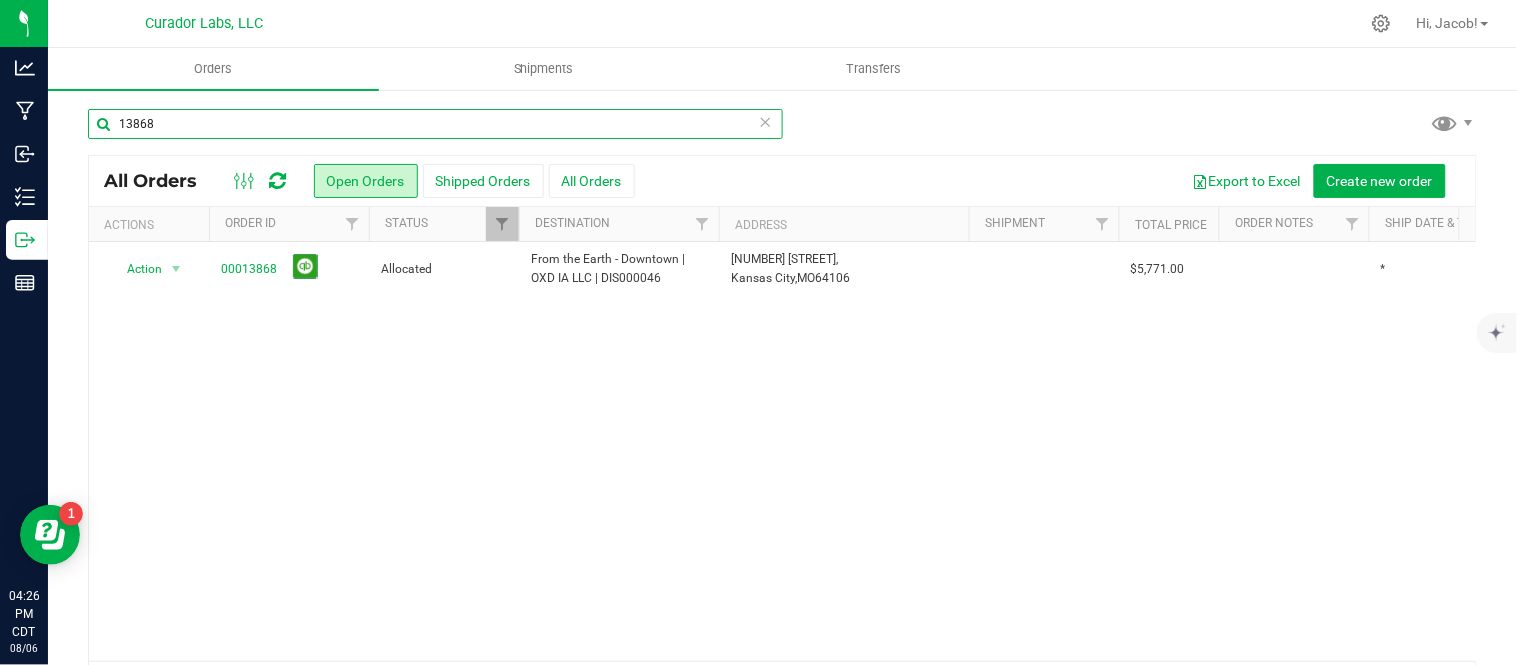 click on "13868" at bounding box center [435, 124] 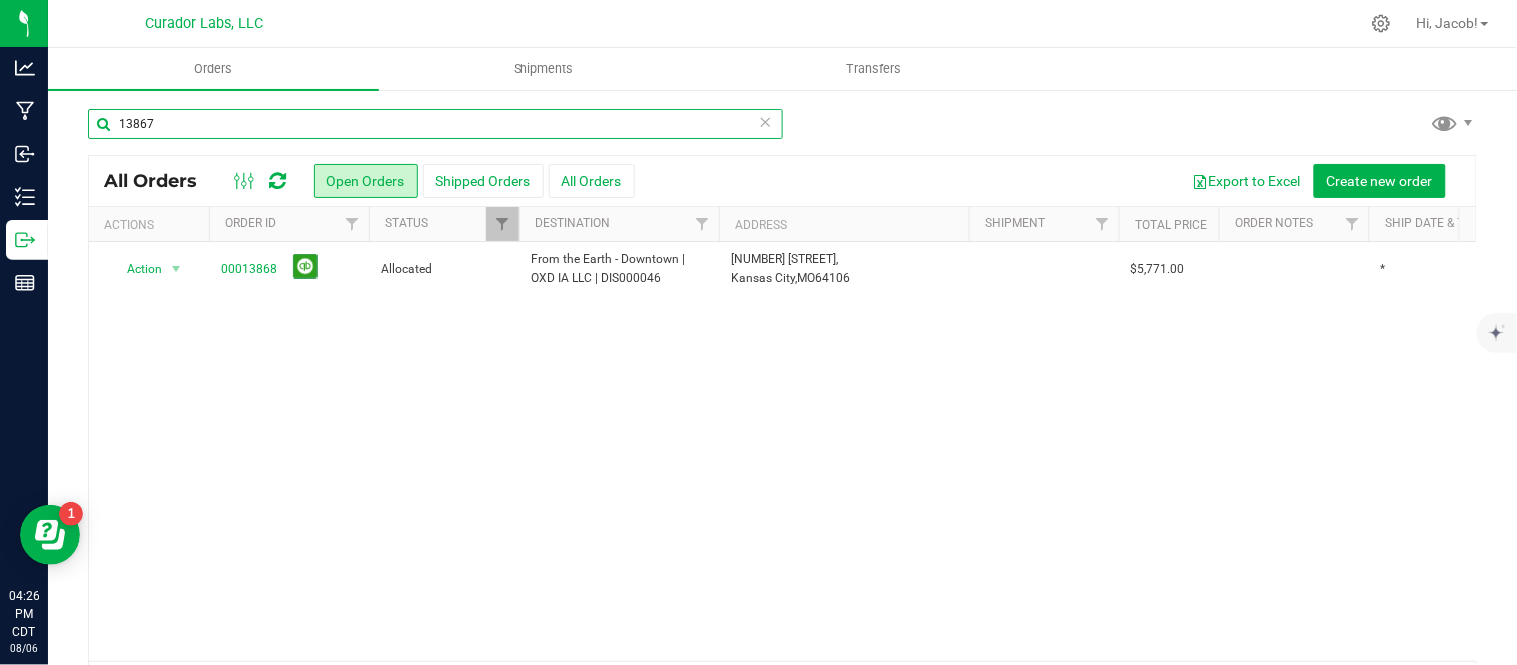 type on "13867" 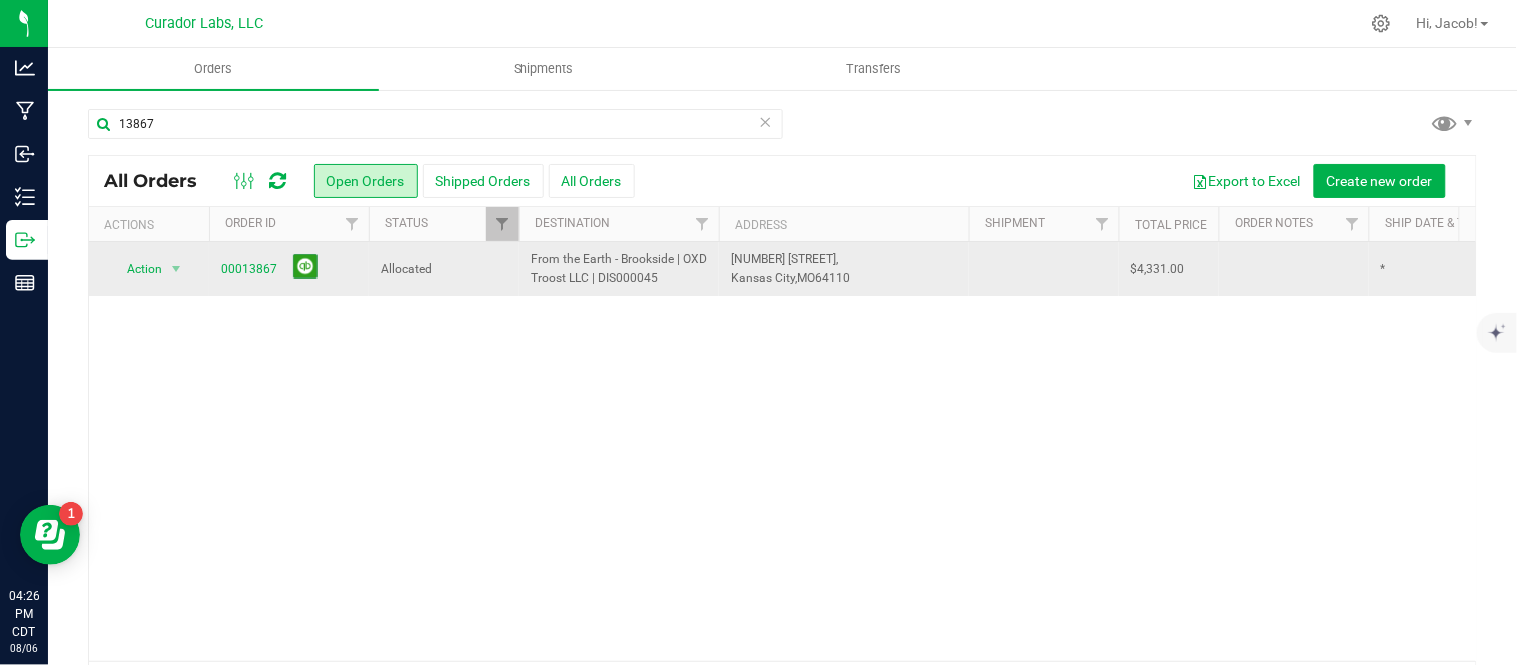 click on "Action Action Cancel order Clone order Edit order Mark as fully paid Order audit log Print COAs (single PDF) Print COAs (zip) Print invoice Print packing list" at bounding box center [149, 269] 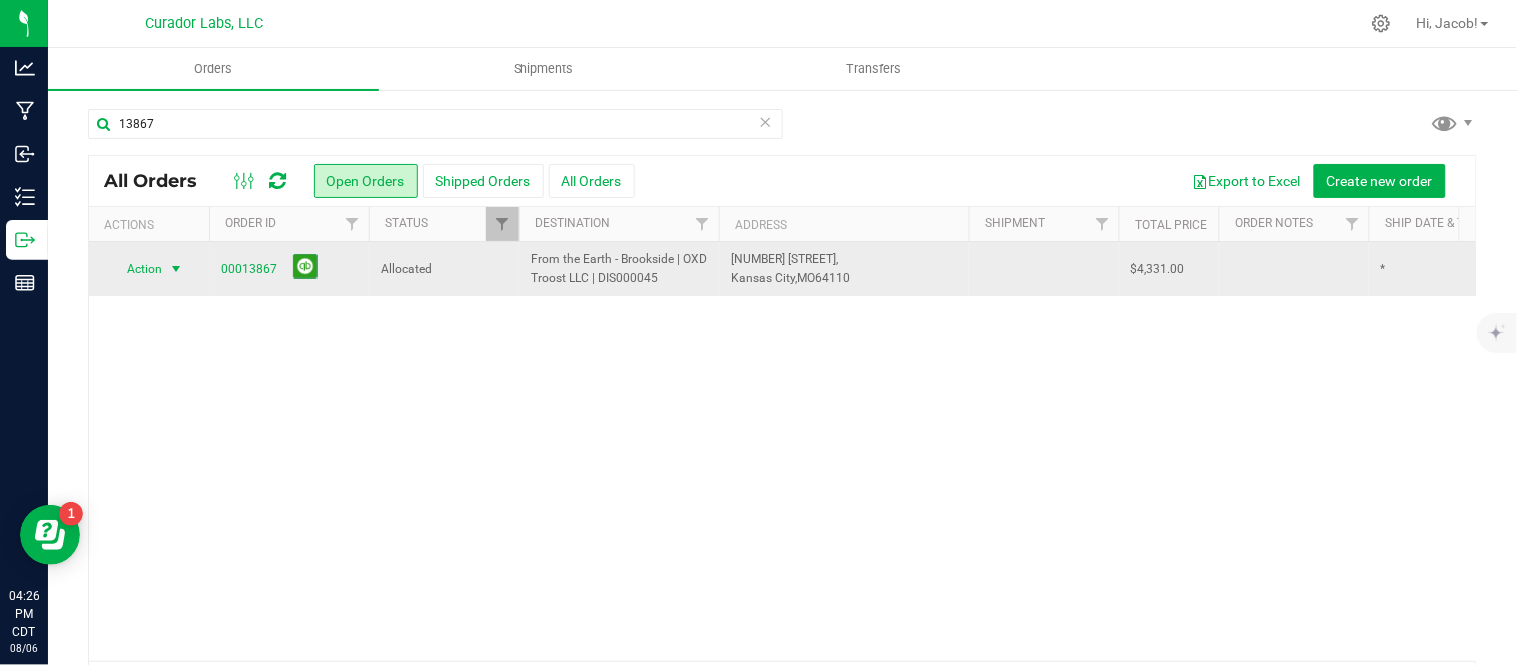 click on "Action" at bounding box center [136, 269] 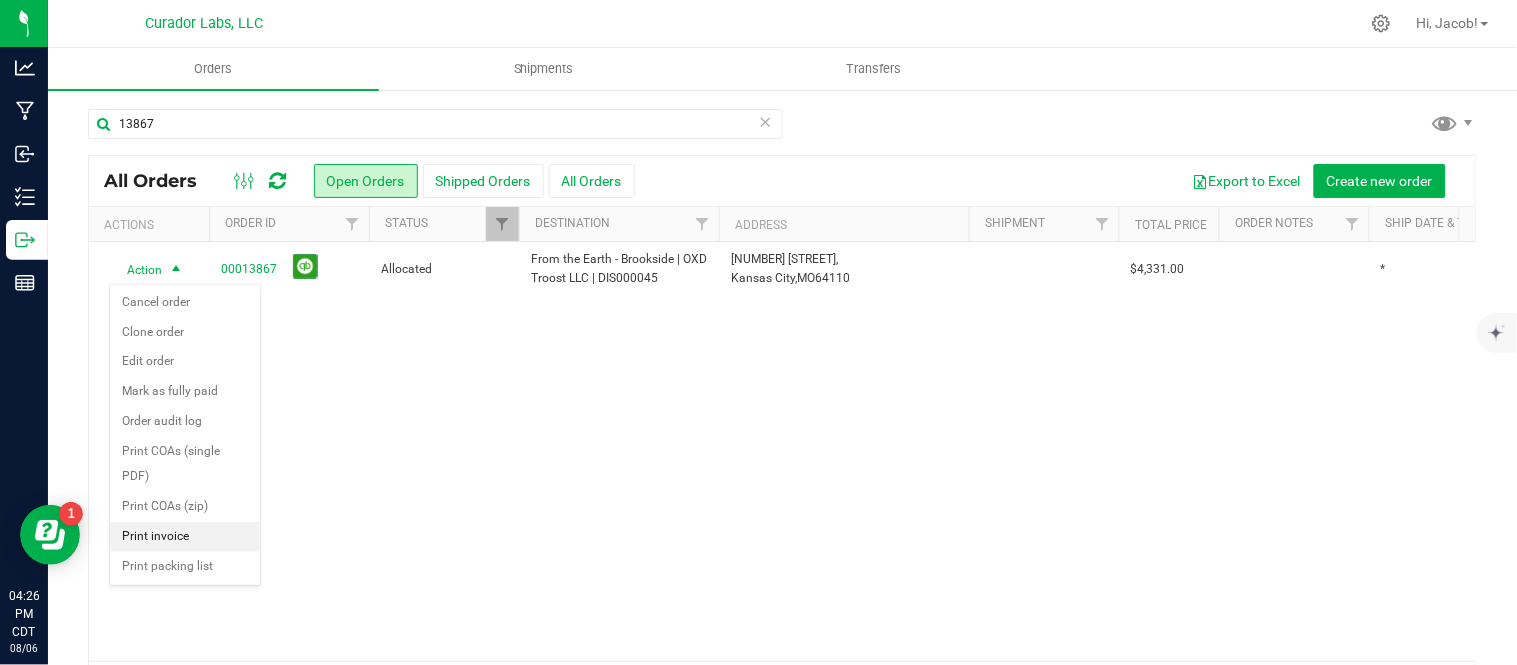 click on "Print invoice" at bounding box center [185, 537] 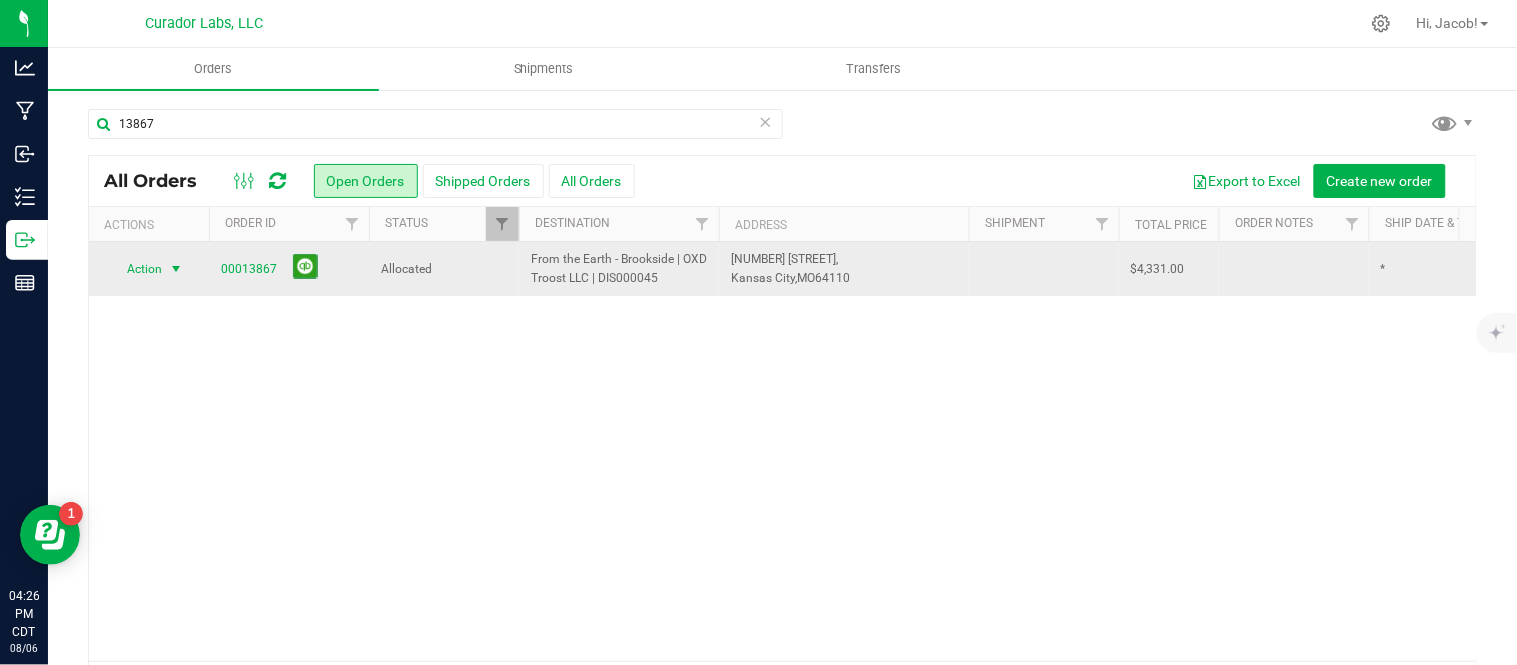 click at bounding box center (176, 269) 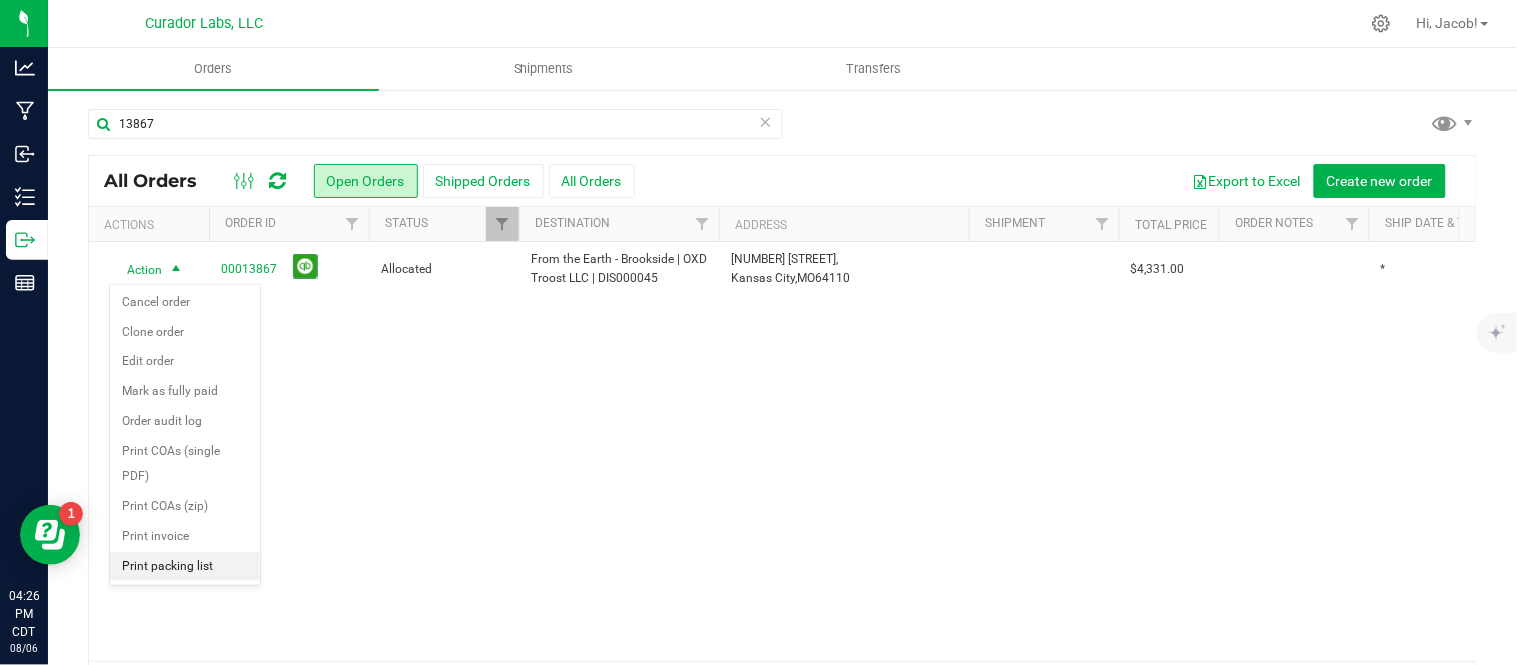 click on "Print packing list" at bounding box center [185, 567] 